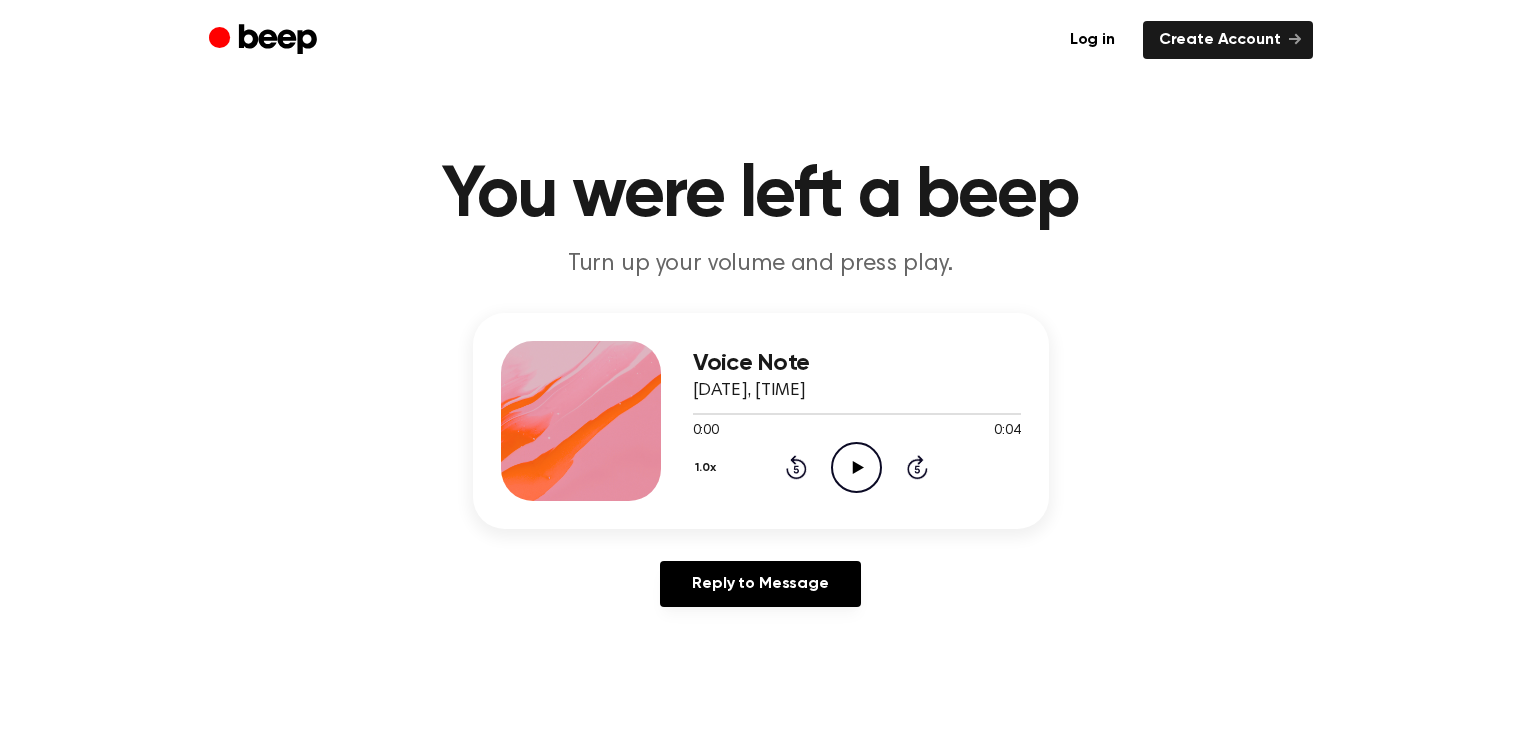 scroll, scrollTop: 0, scrollLeft: 0, axis: both 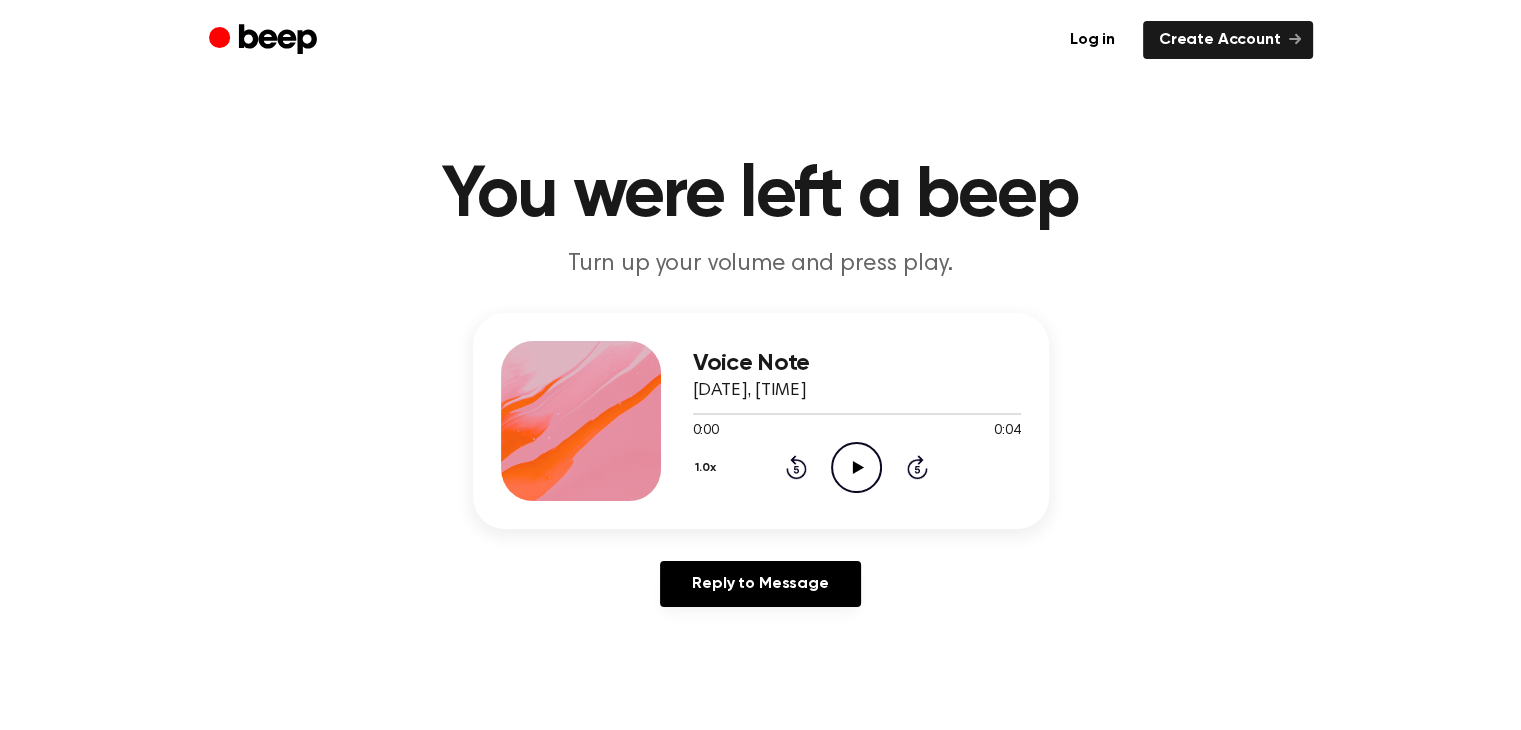 click 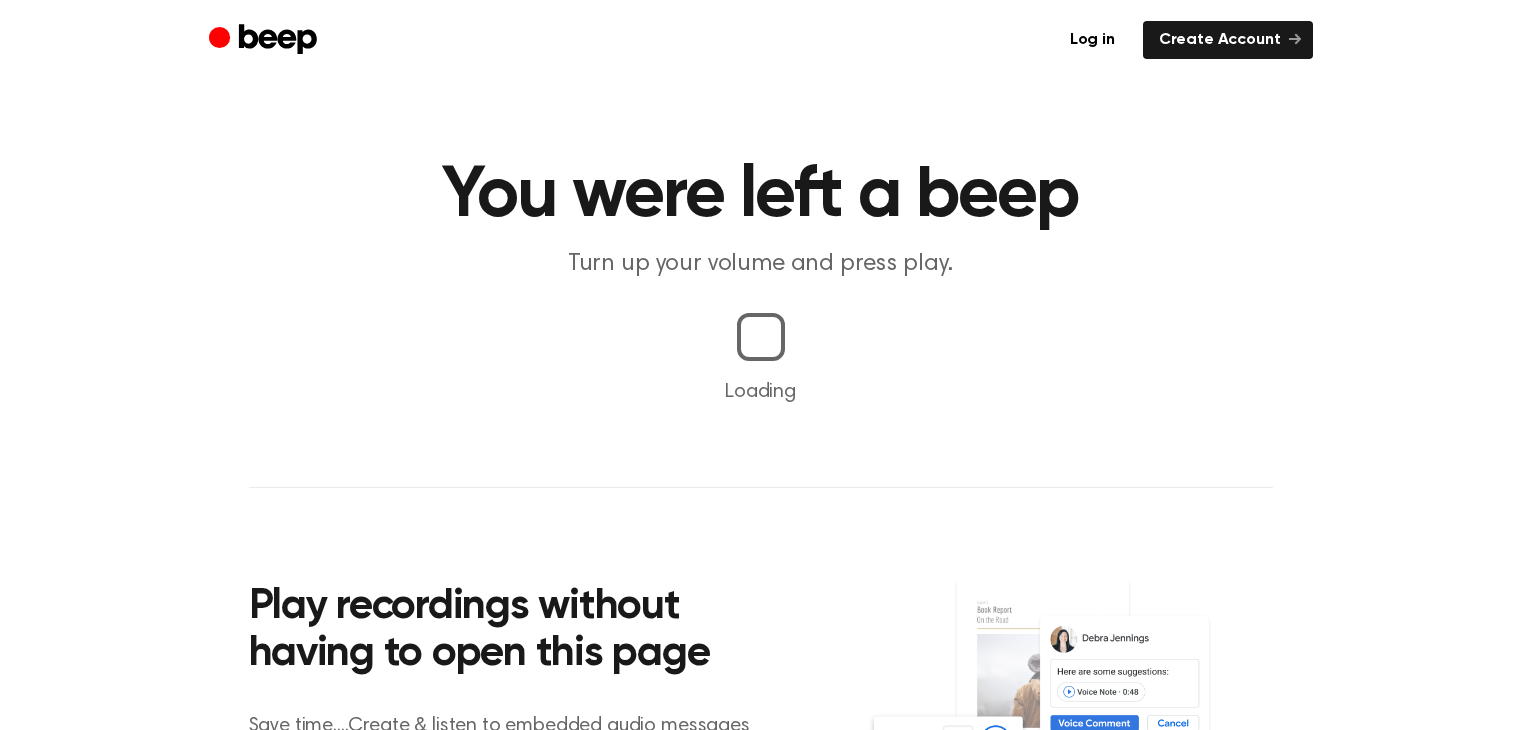 scroll, scrollTop: 0, scrollLeft: 0, axis: both 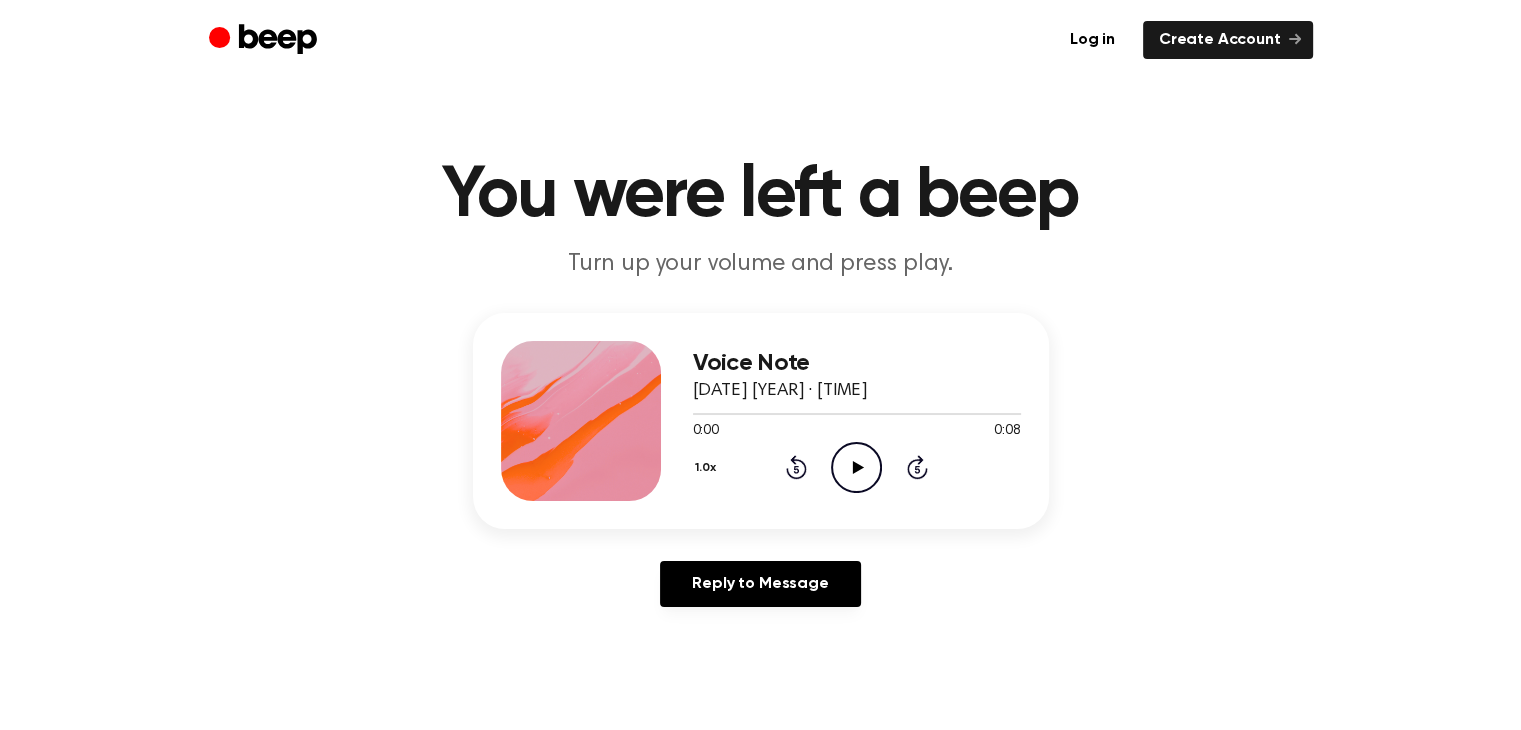 click on "Play Audio" 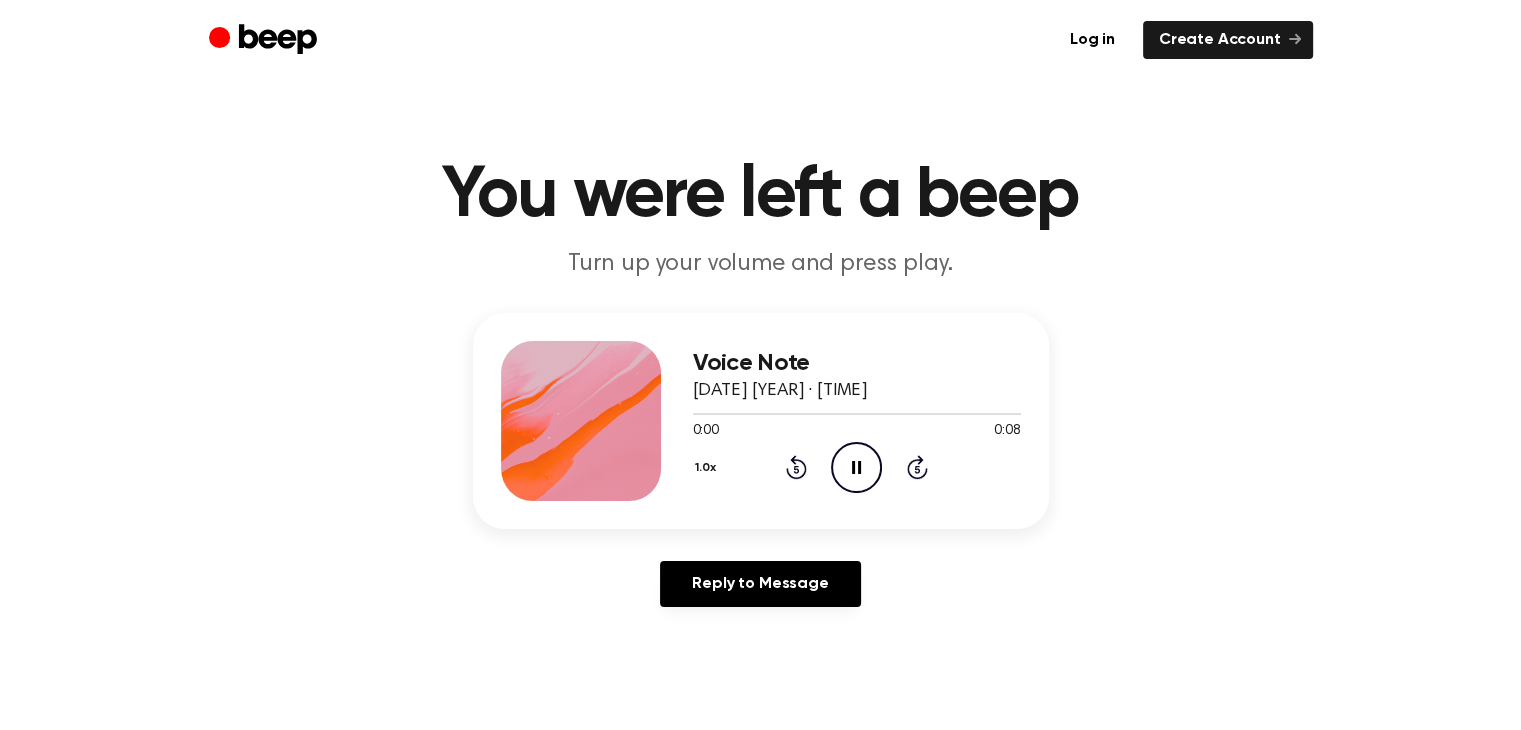 click on "Pause Audio" 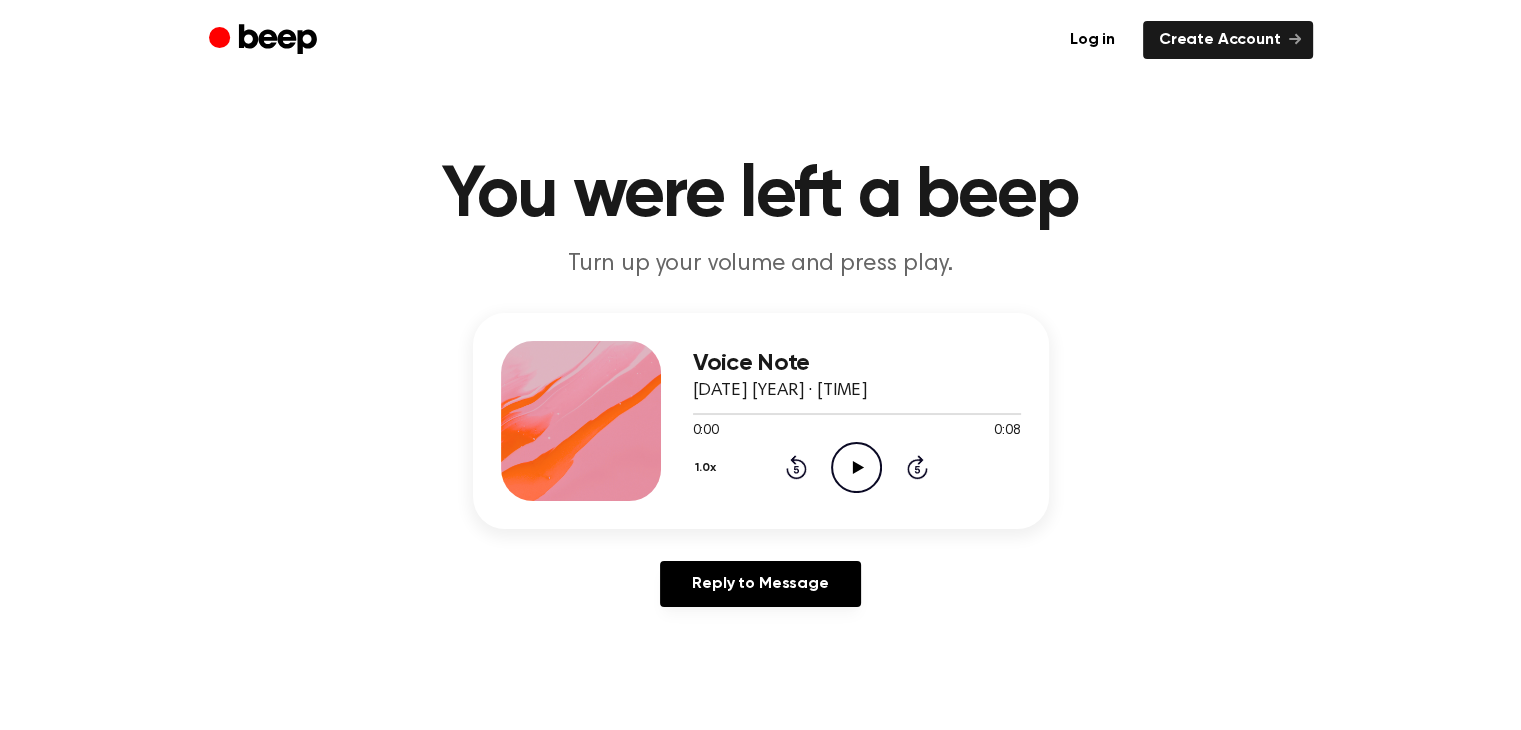 click on "Play Audio" 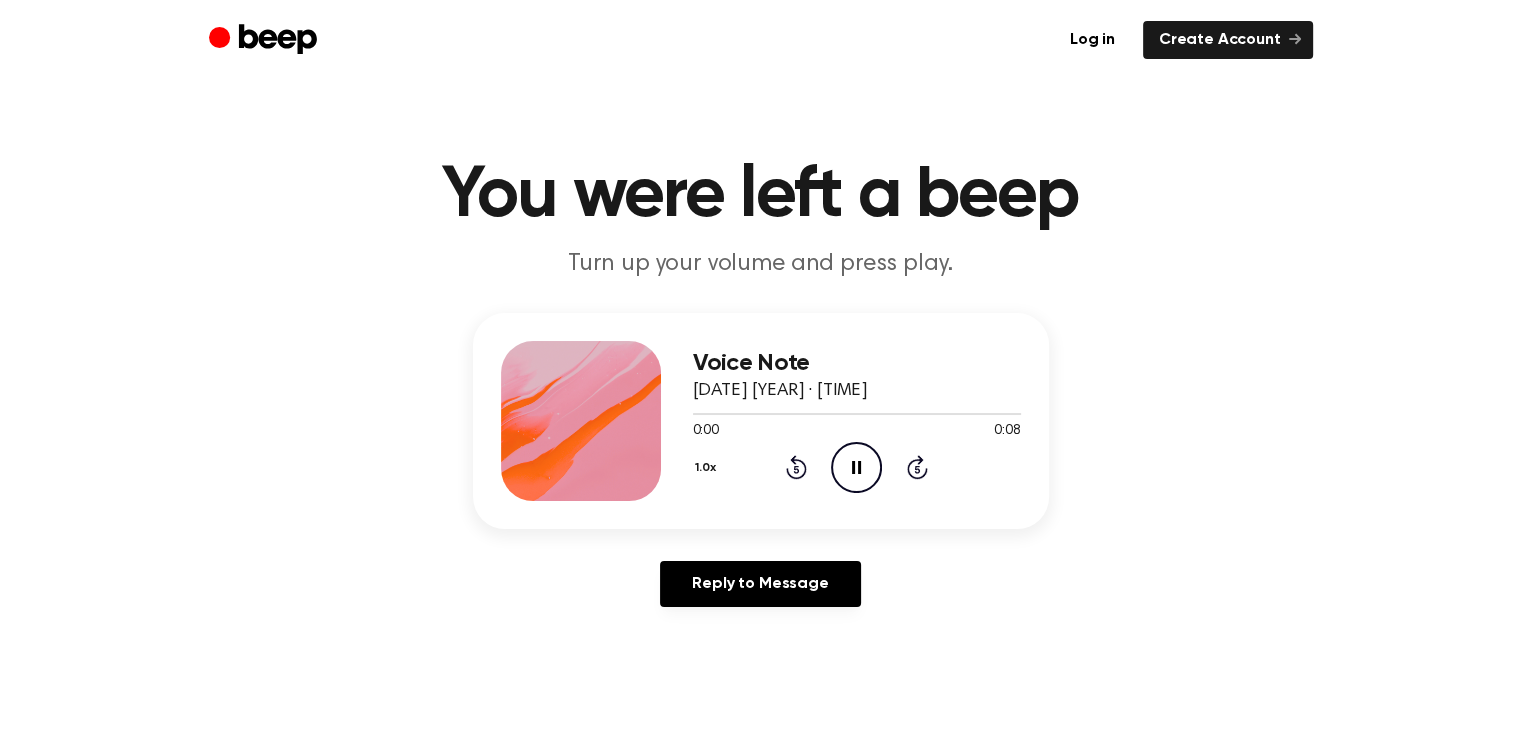 click on "Pause Audio" 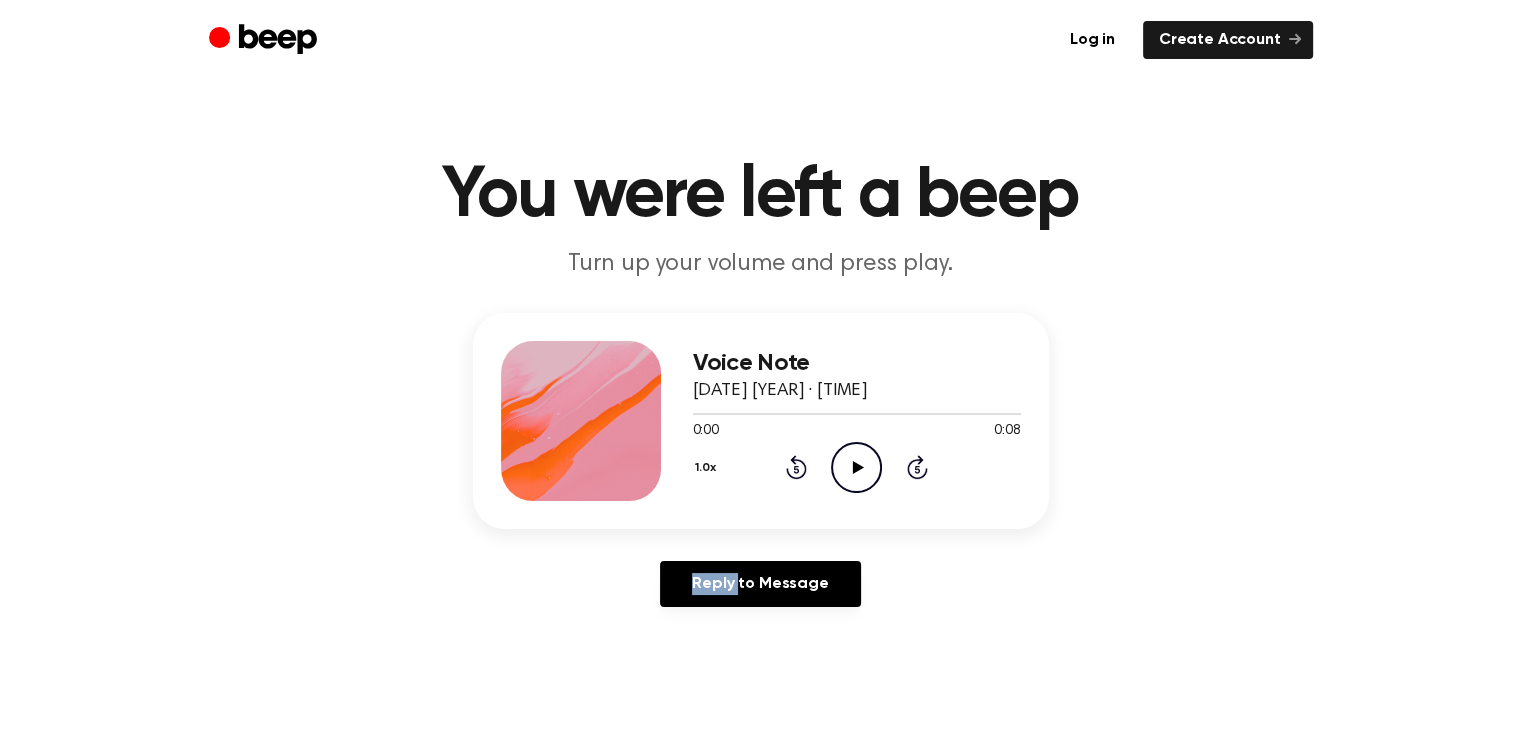 click on "Play Audio" 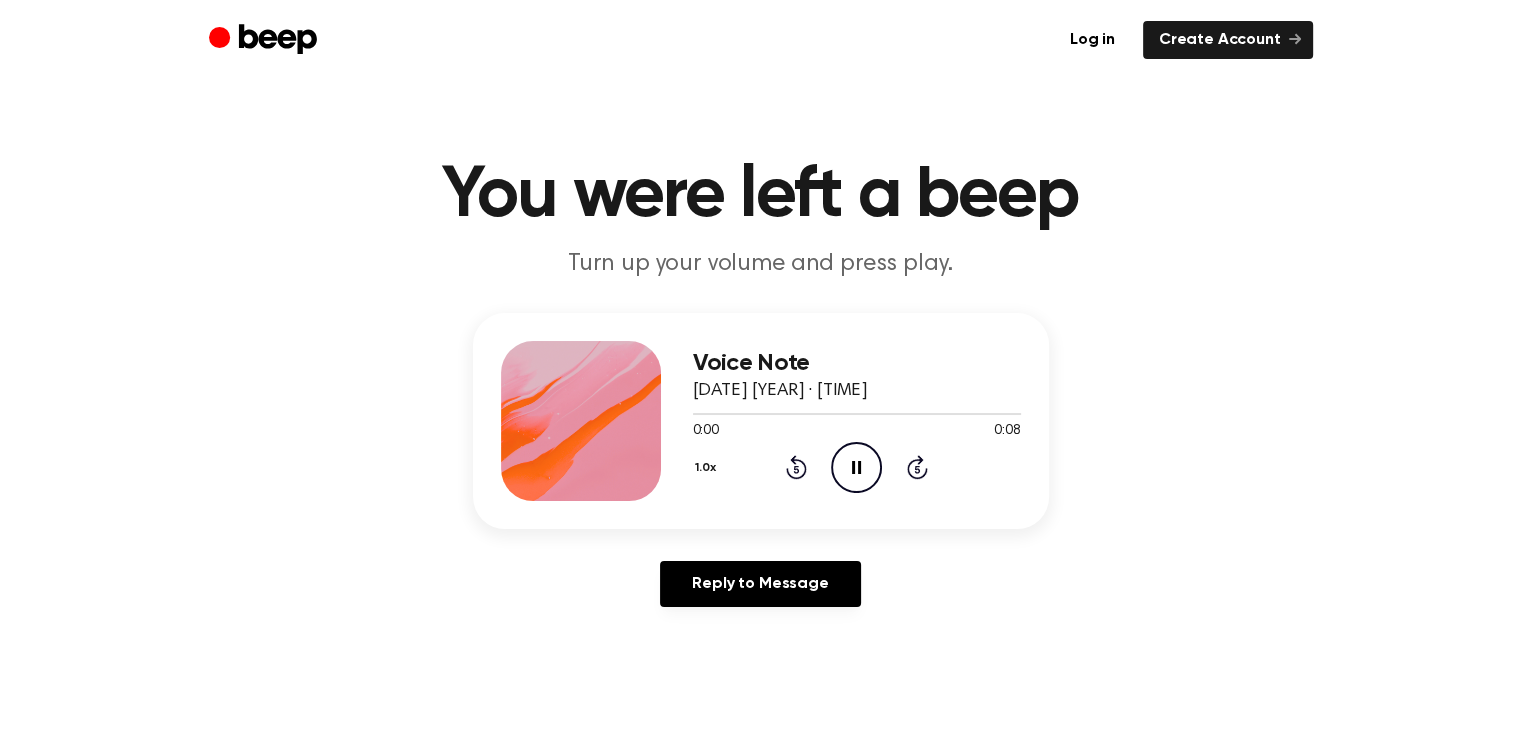 click on "Pause Audio" 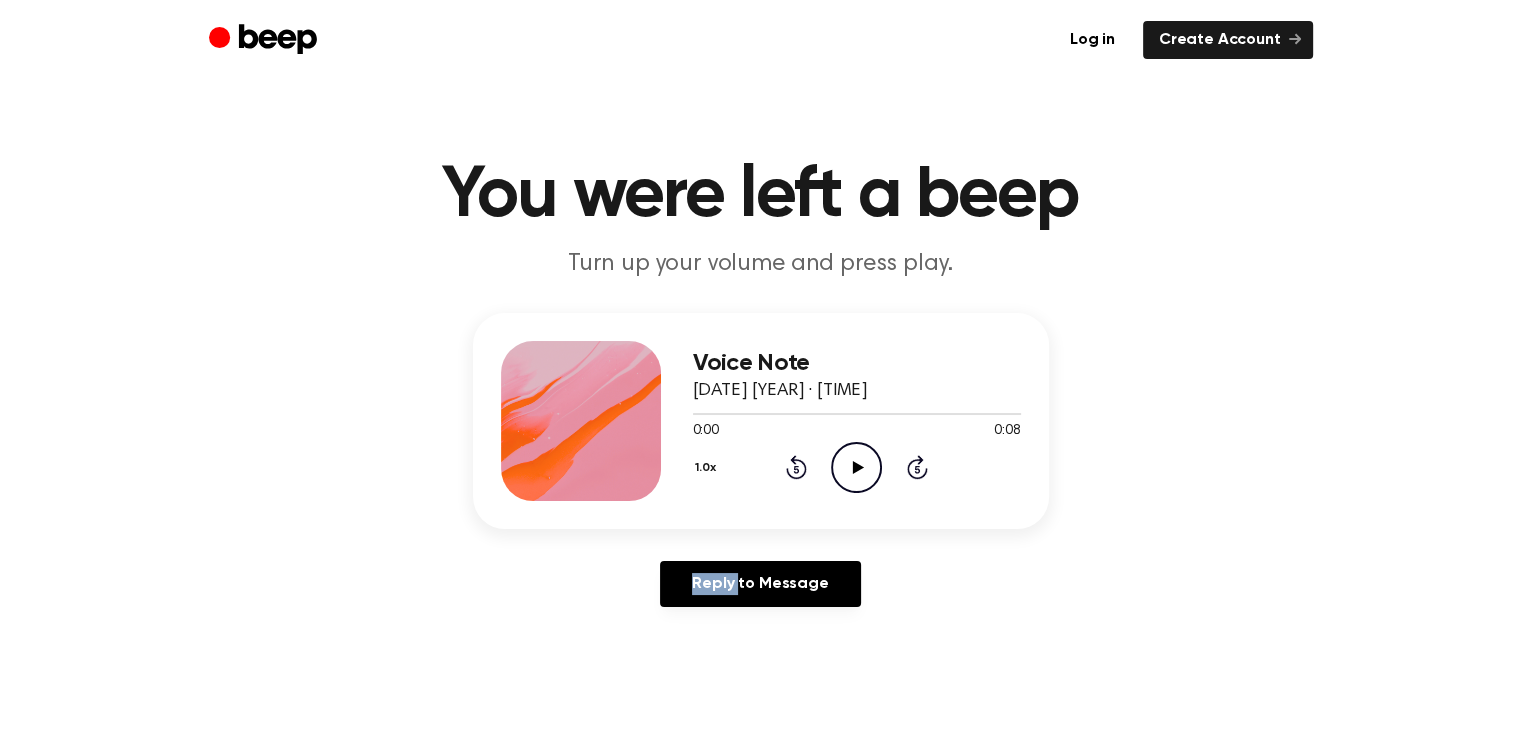 click on "Play Audio" 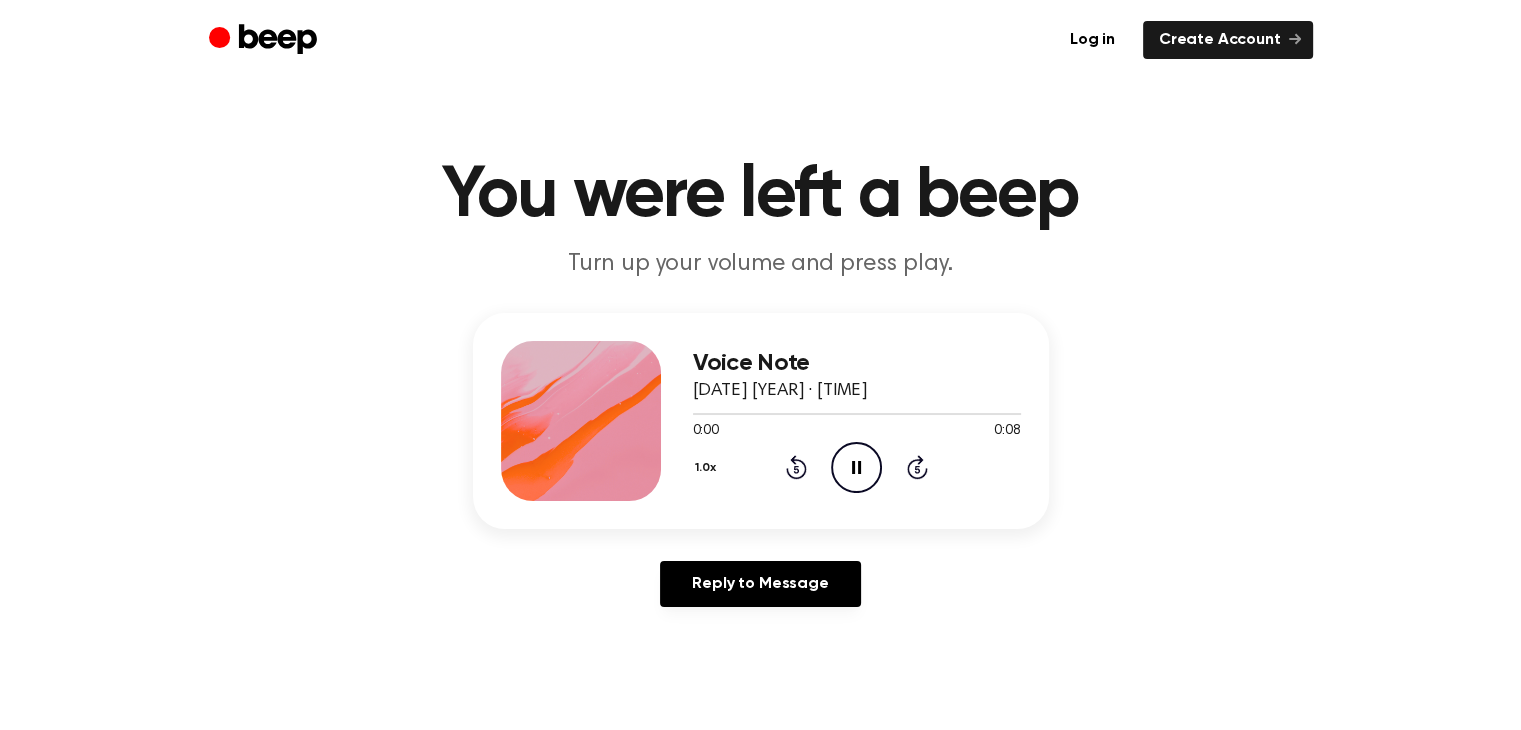 click on "You were left a beep Turn up your volume and press play. Voice Note 4 tháng 8, 2025 · 18:05 0:00 0:08 Your browser does not support the [object Object] element. 1.0x Rewind 5 seconds Pause Audio Skip 5 seconds Reply to Message Play recordings without having to open this page Save time....Create & listen to embedded audio messages without leaving Google Classroom, Gmail, or Google Docs. Get It Now" at bounding box center (760, 616) 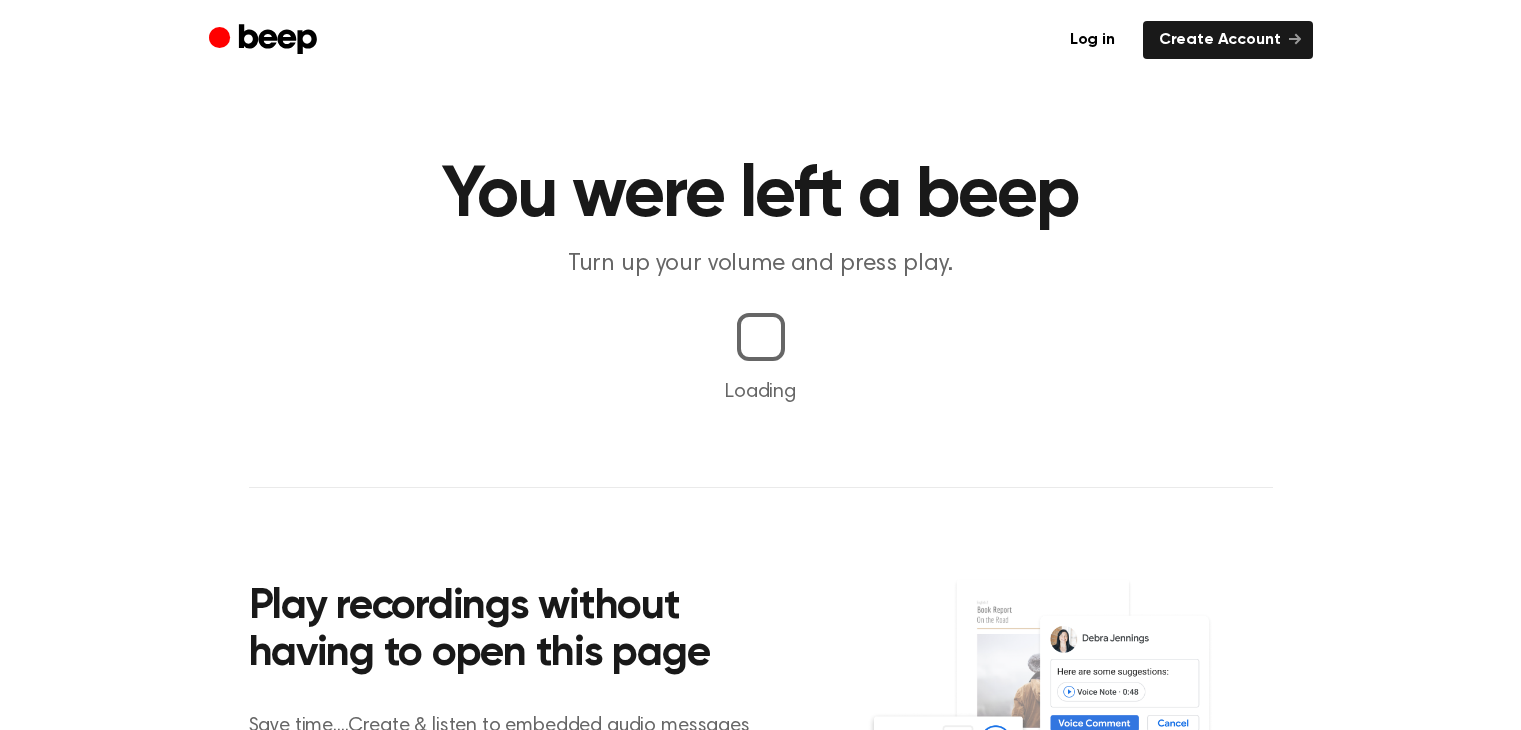 scroll, scrollTop: 0, scrollLeft: 0, axis: both 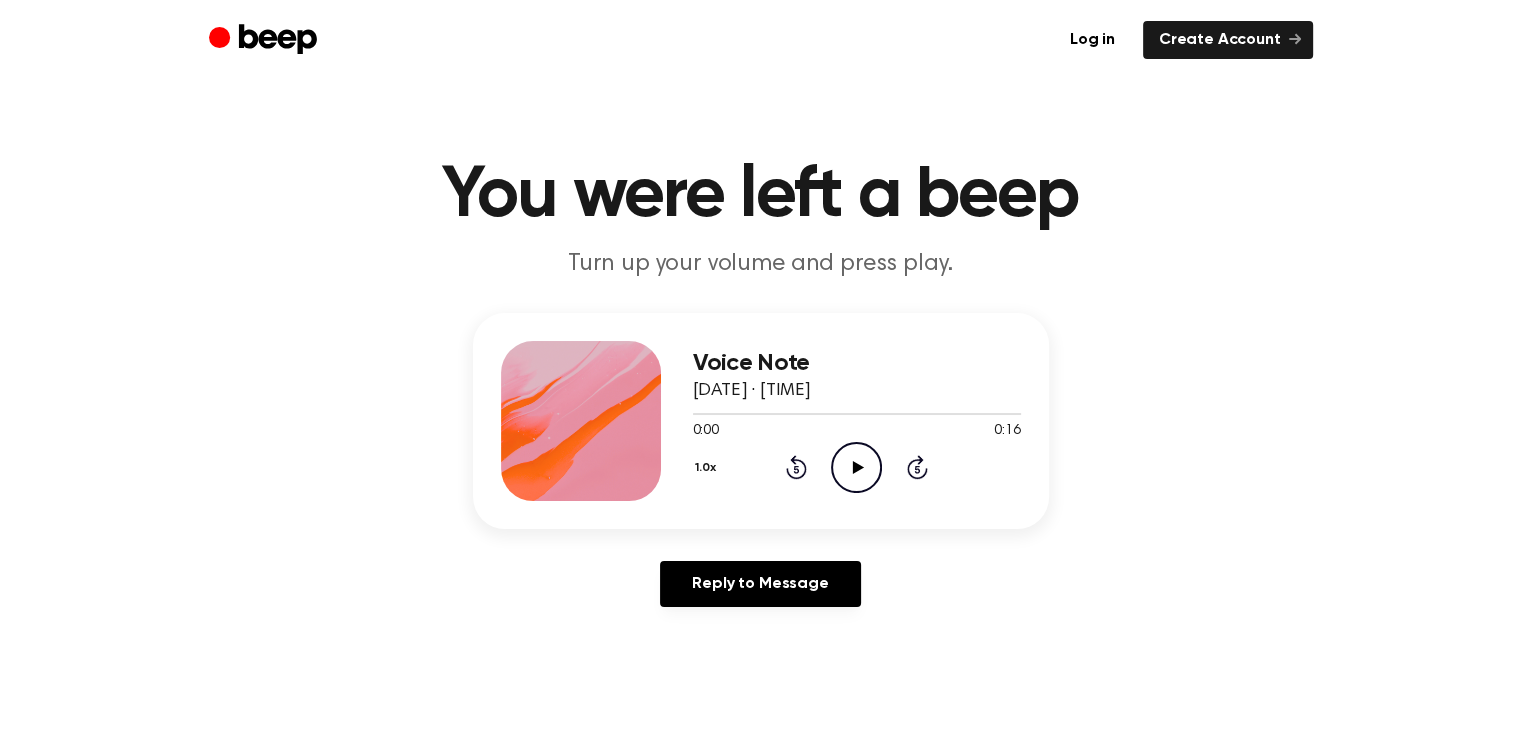 click on "Play Audio" 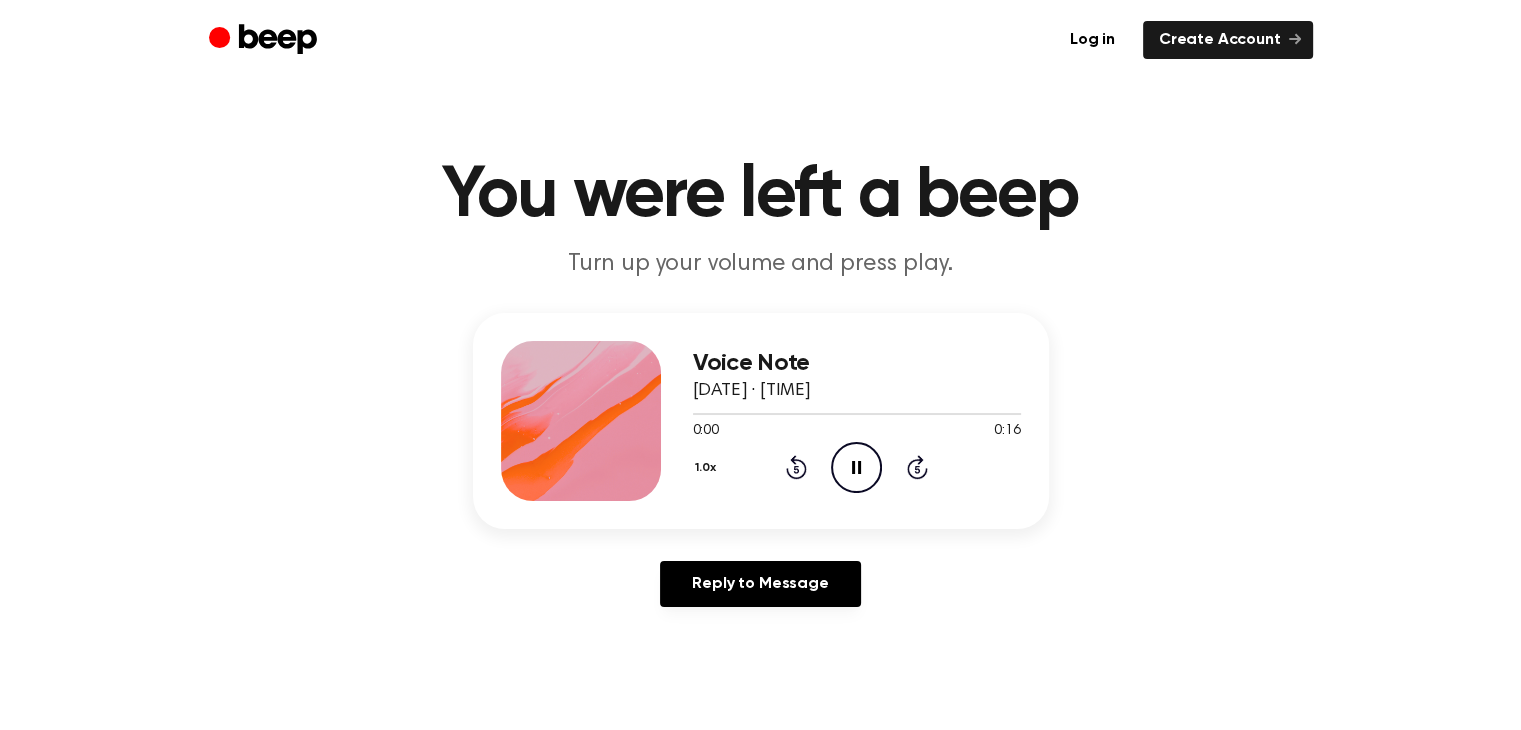 click on "Pause Audio" 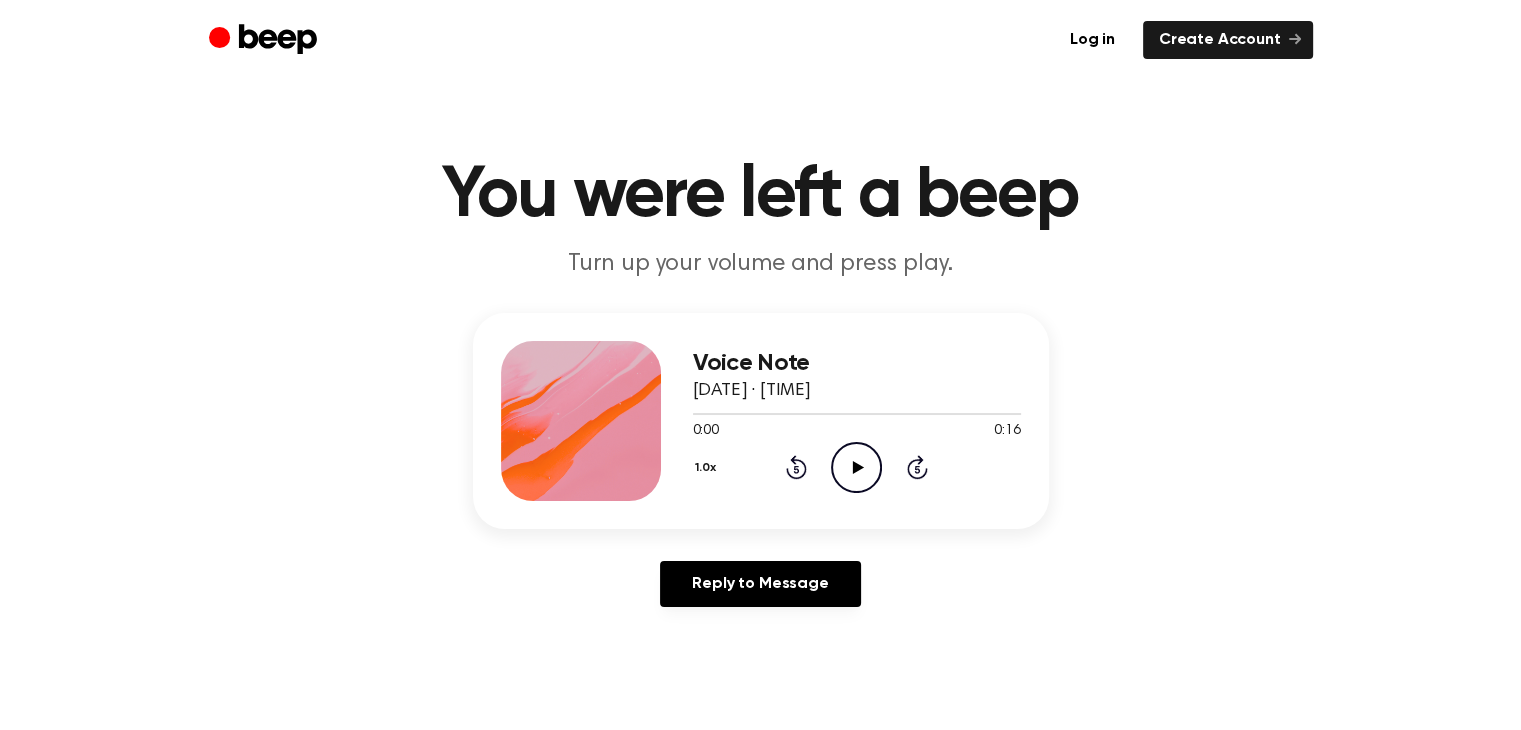 click 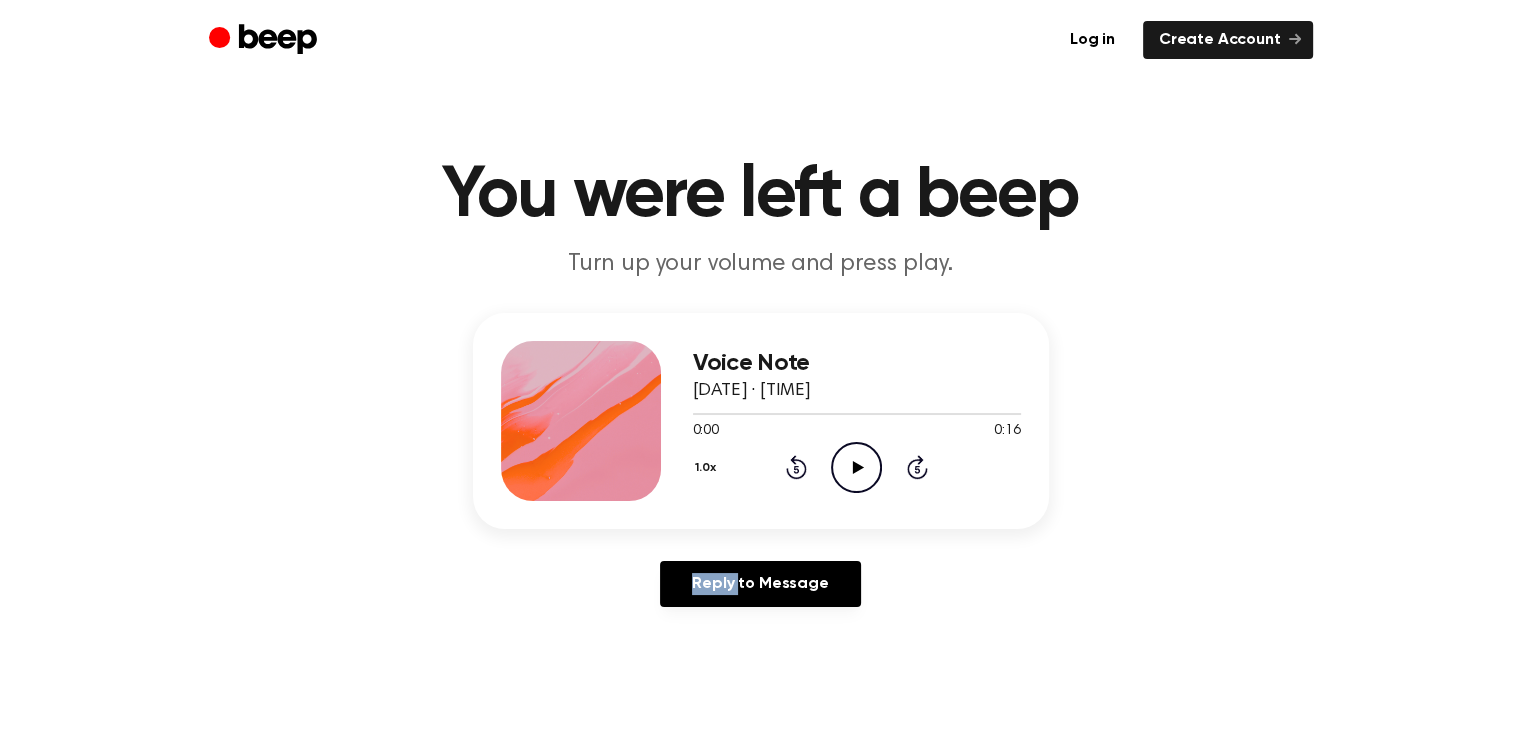 click on "Skip 5 seconds" 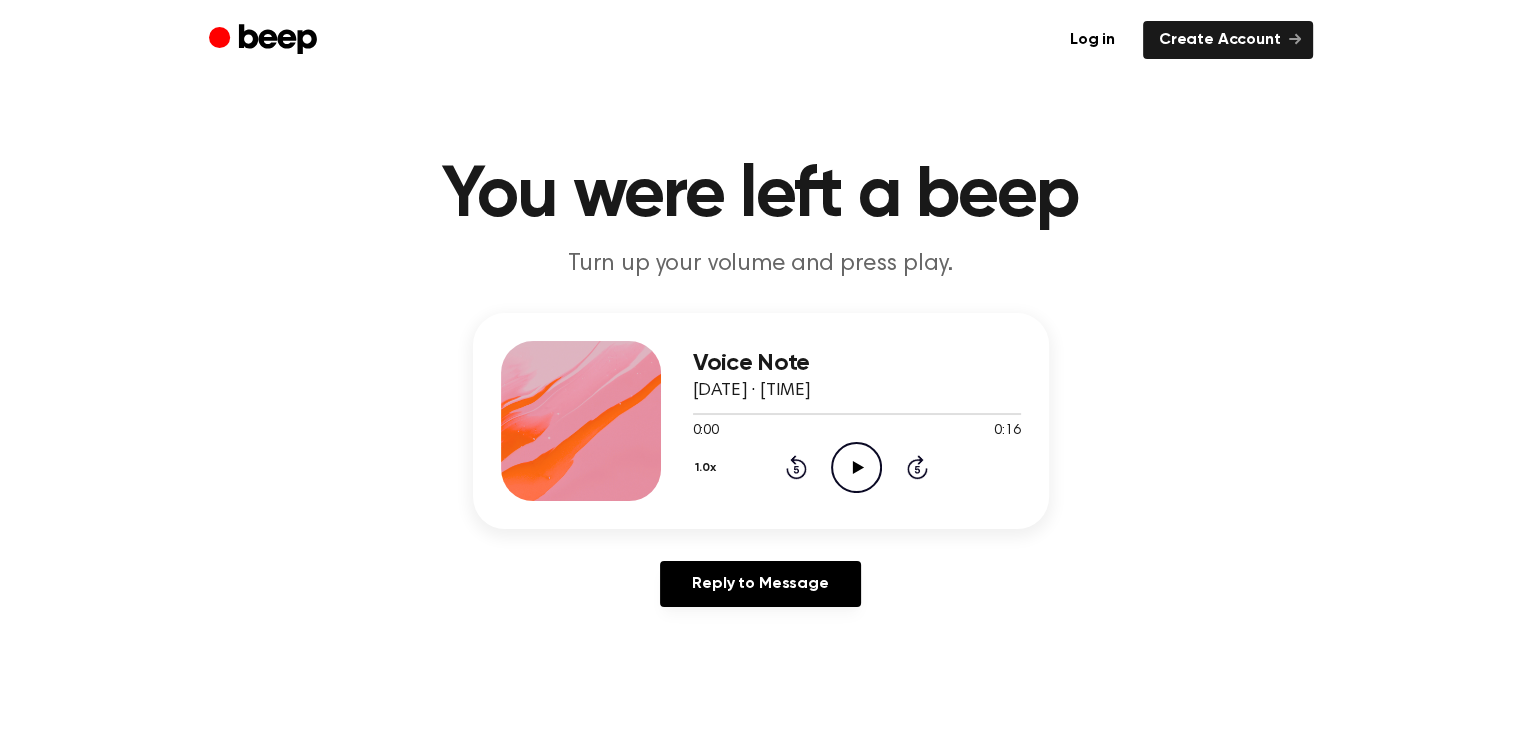 click on "Play Audio" 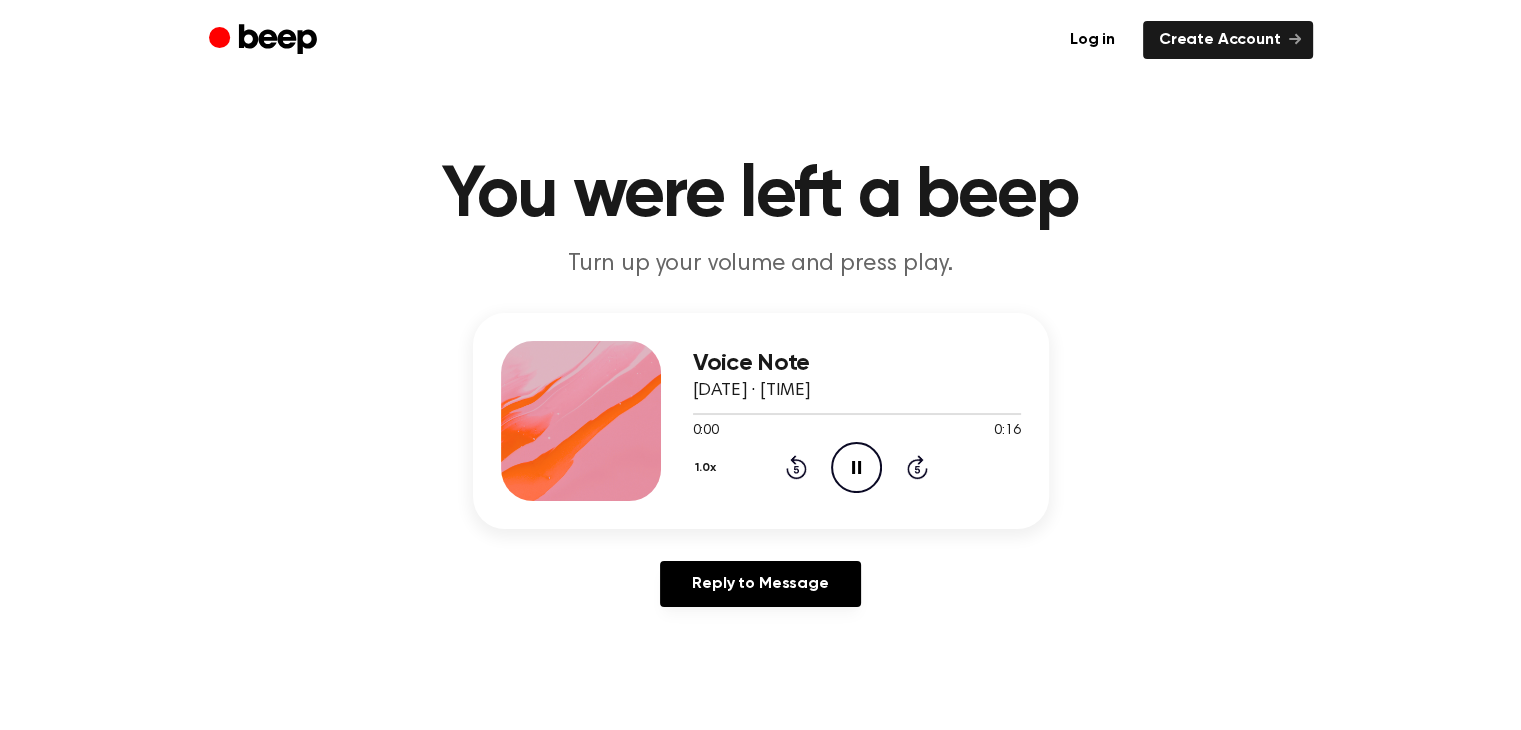 click 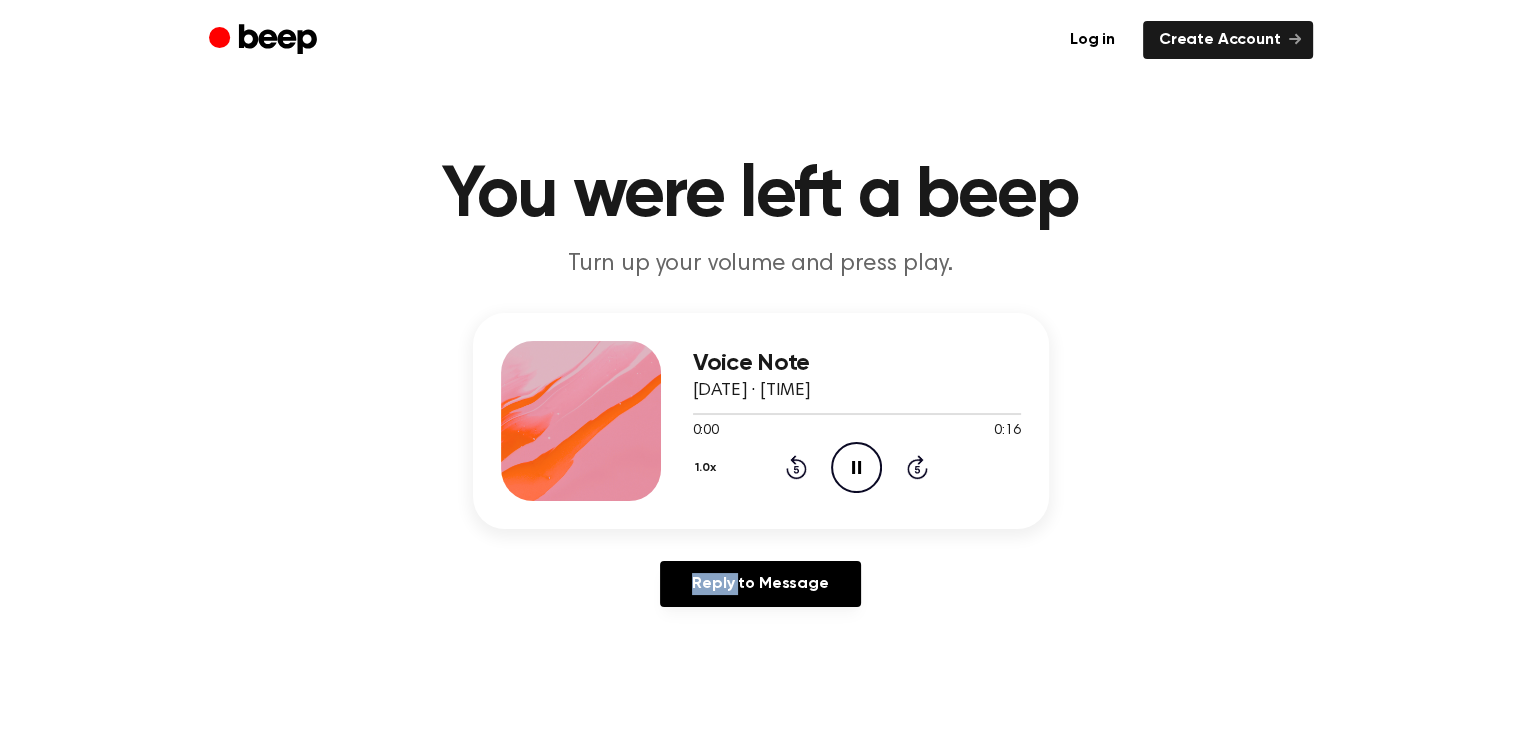 click 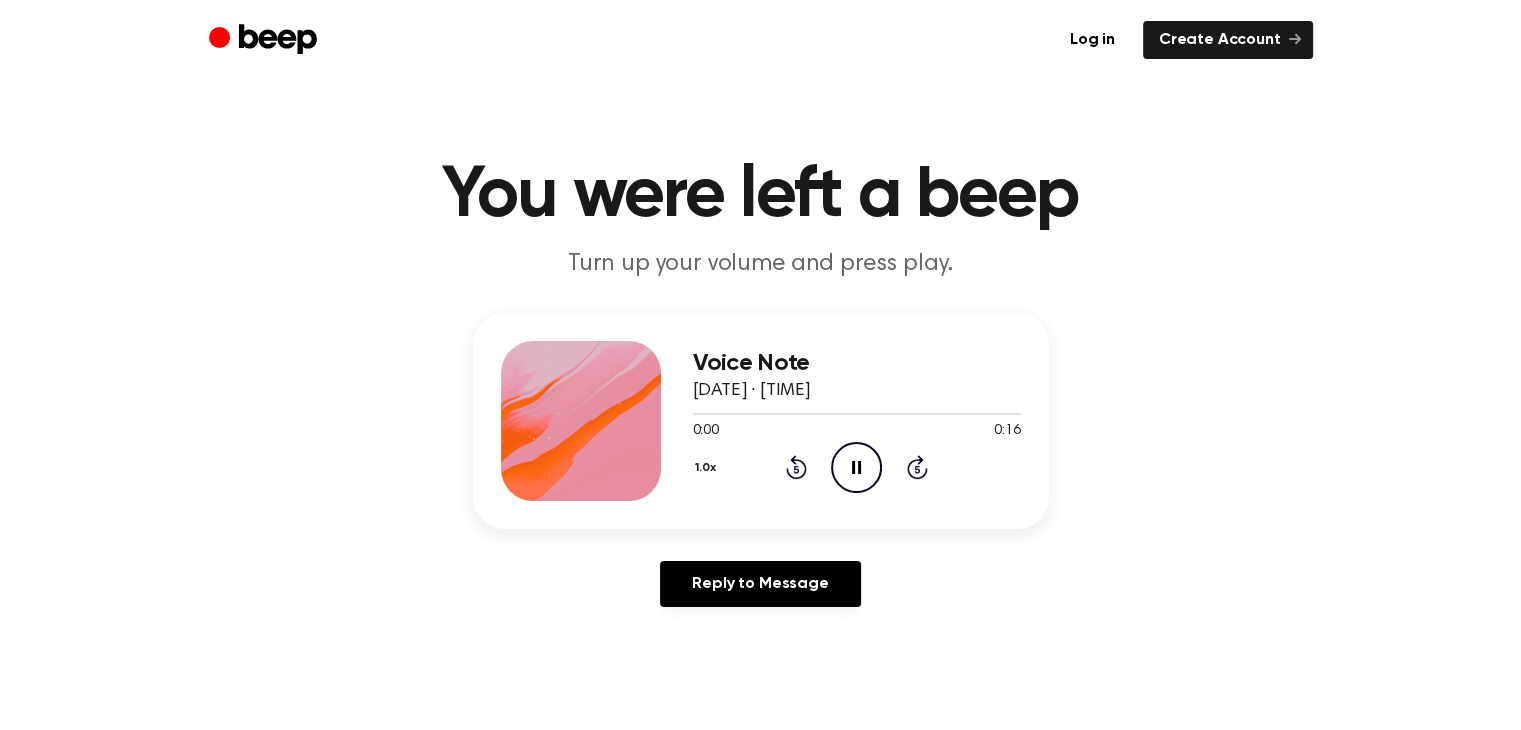 click on "Rewind 5 seconds" 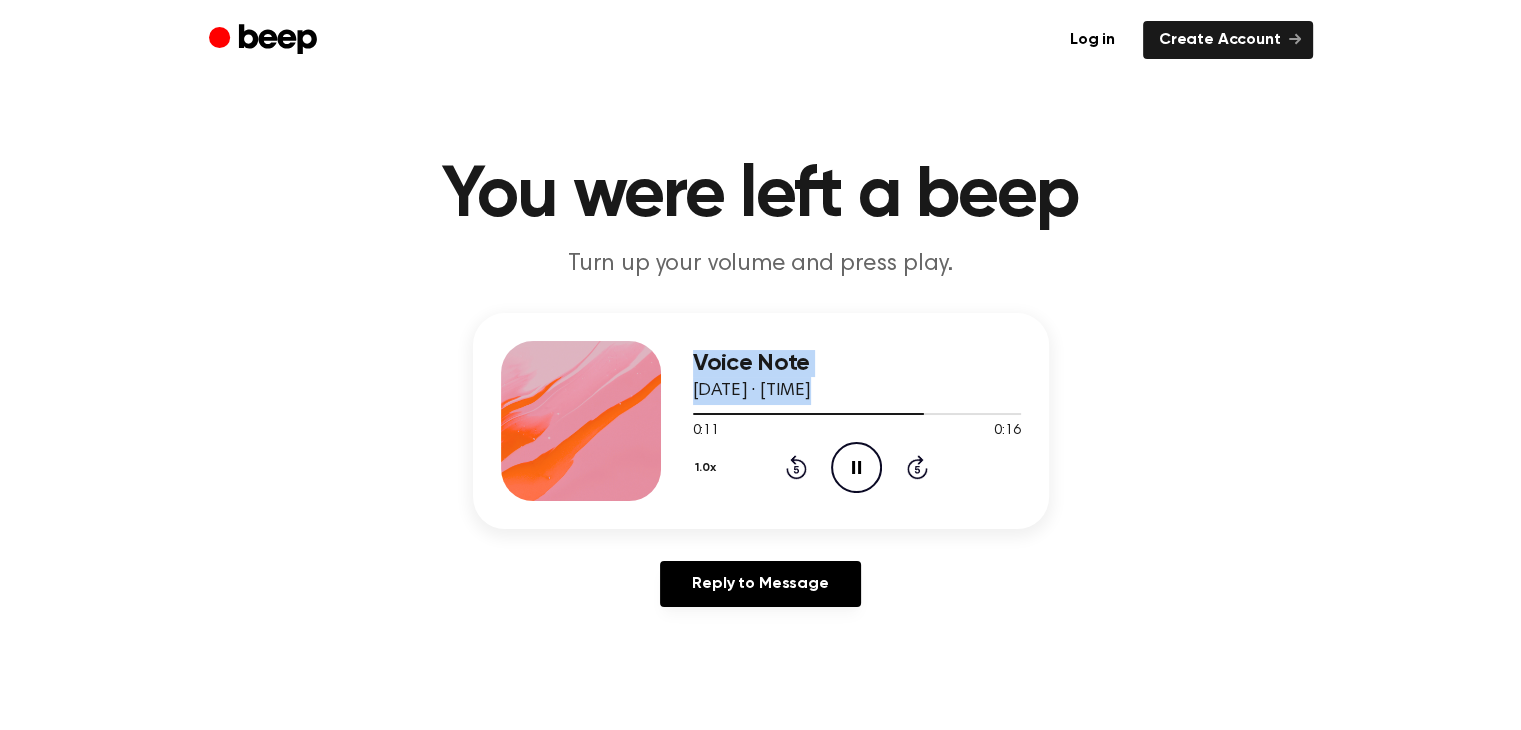 drag, startPoint x: 907, startPoint y: 414, endPoint x: 589, endPoint y: 380, distance: 319.81244 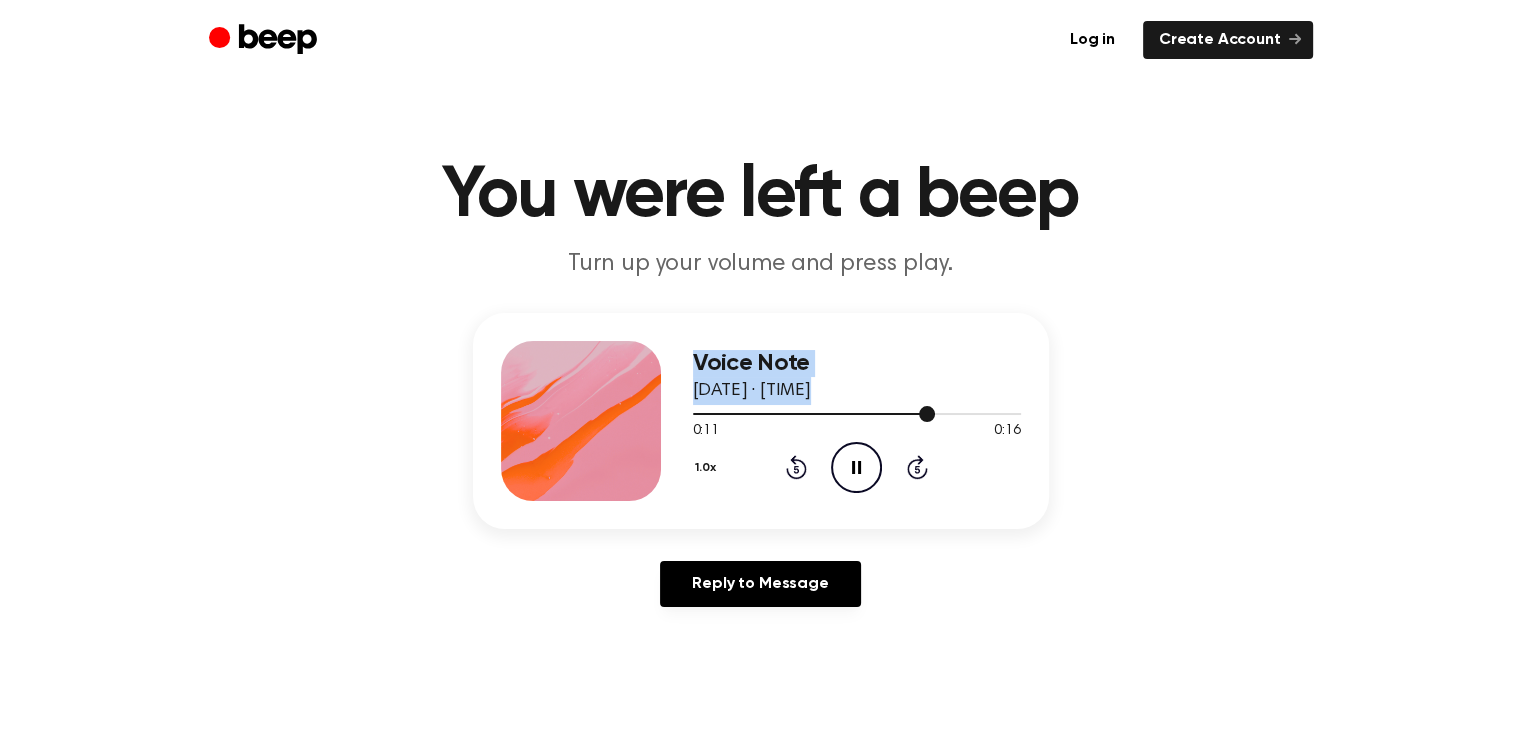 click at bounding box center [814, 414] 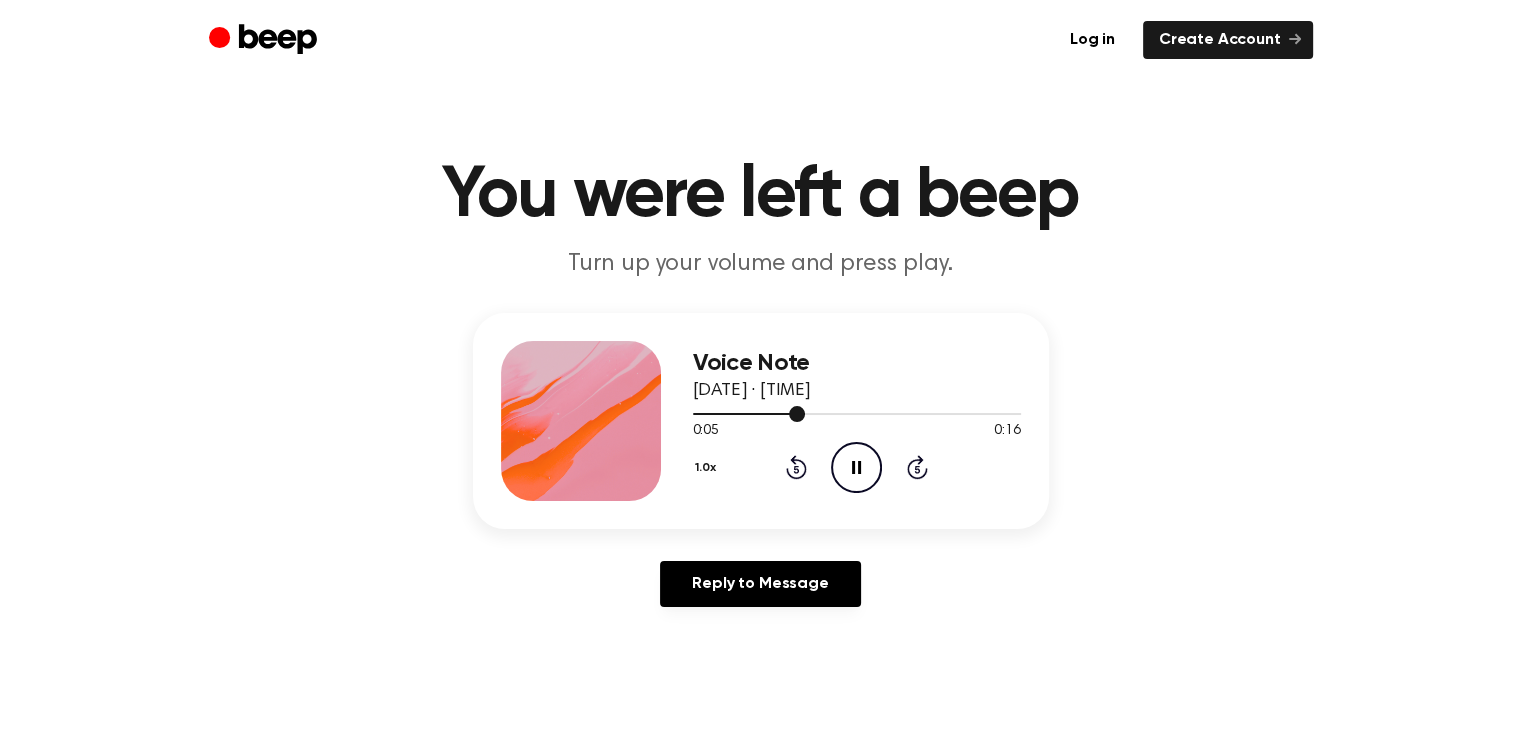 drag, startPoint x: 744, startPoint y: 413, endPoint x: 712, endPoint y: 413, distance: 32 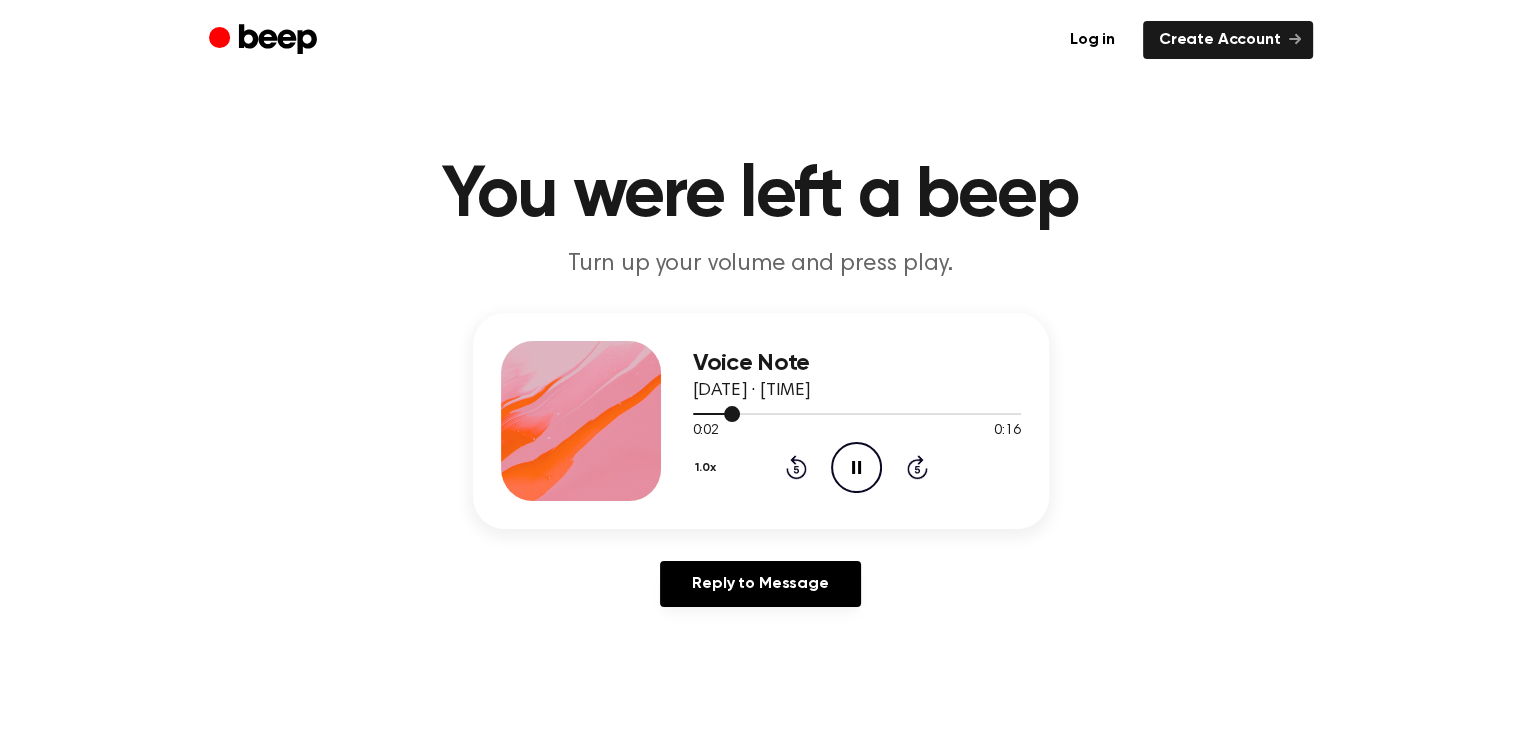 click at bounding box center [717, 414] 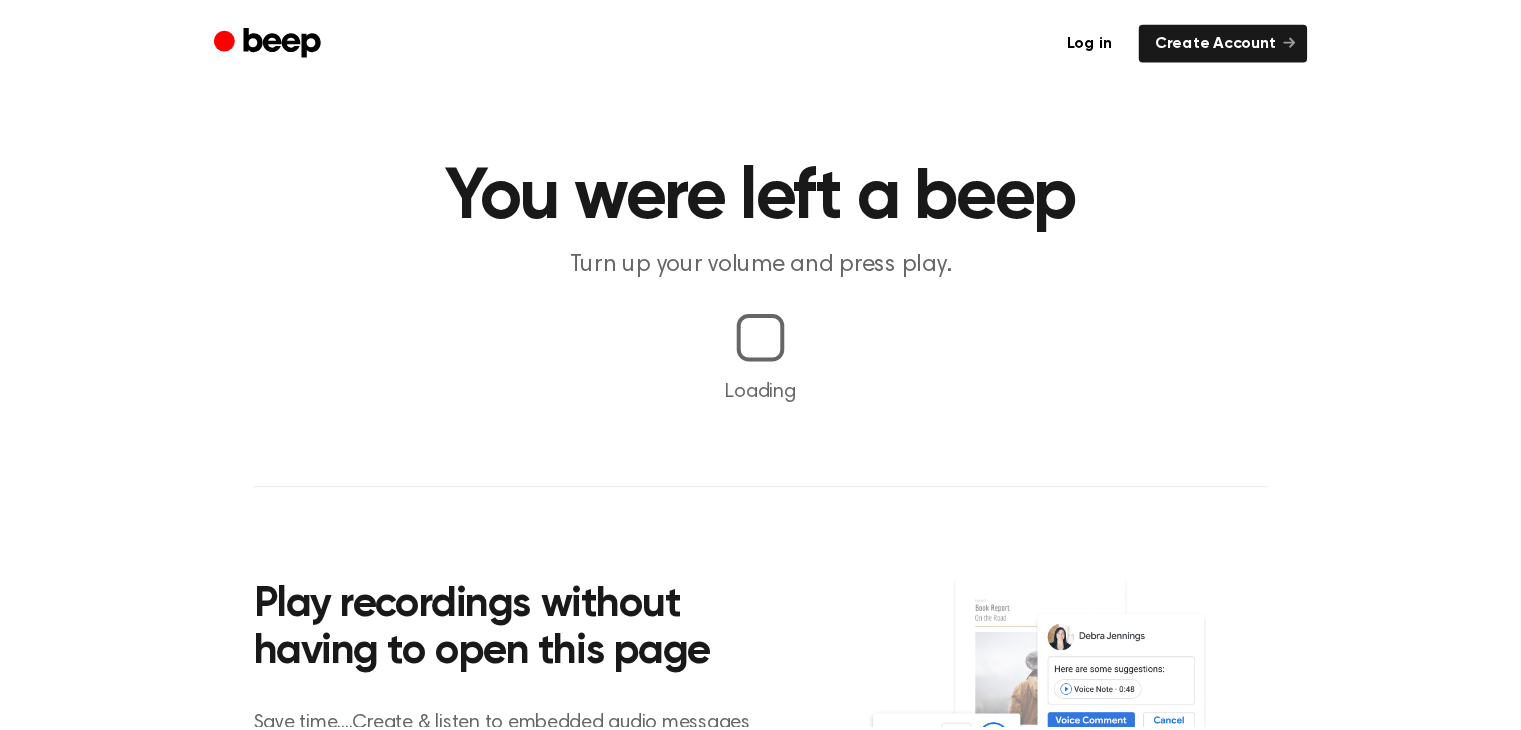scroll, scrollTop: 0, scrollLeft: 0, axis: both 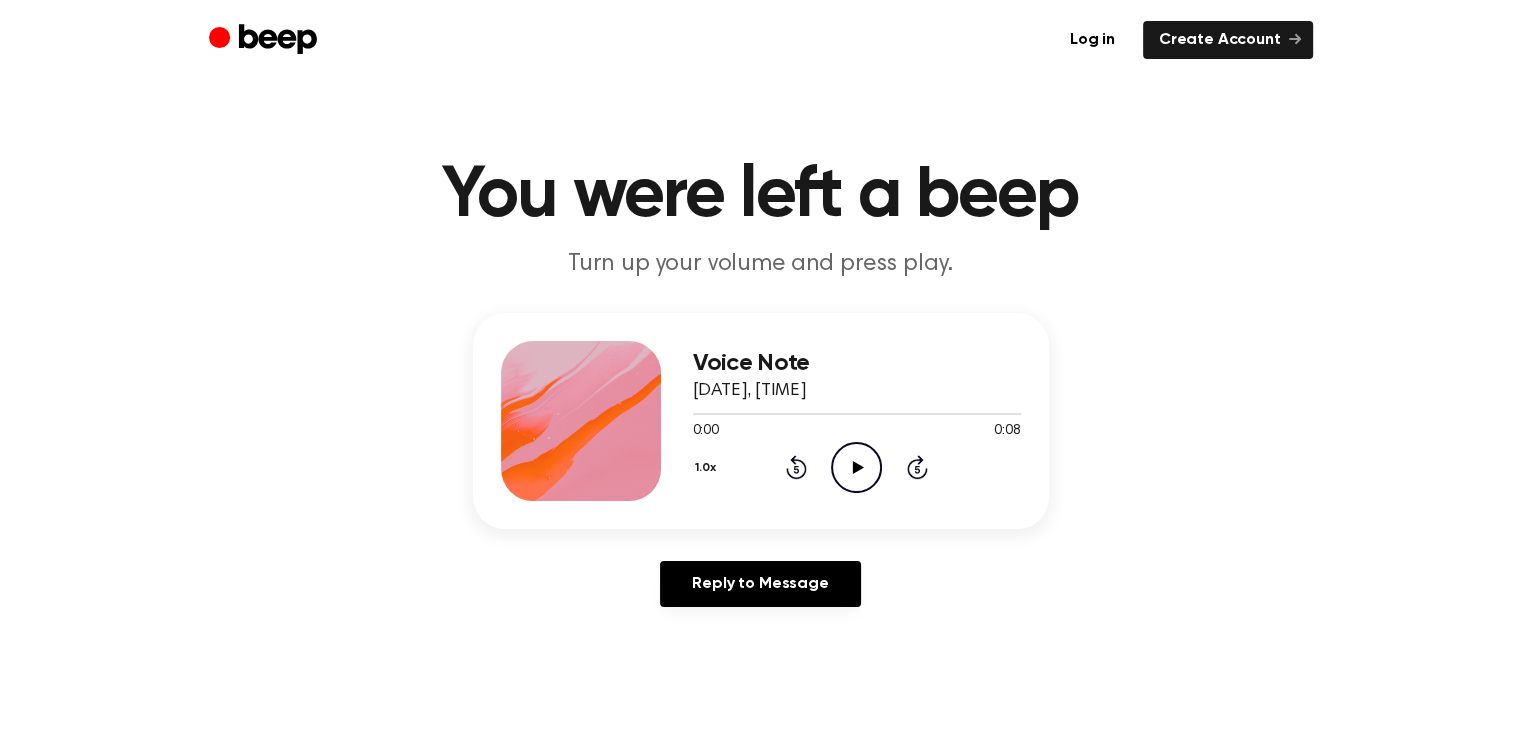 click on "Play Audio" 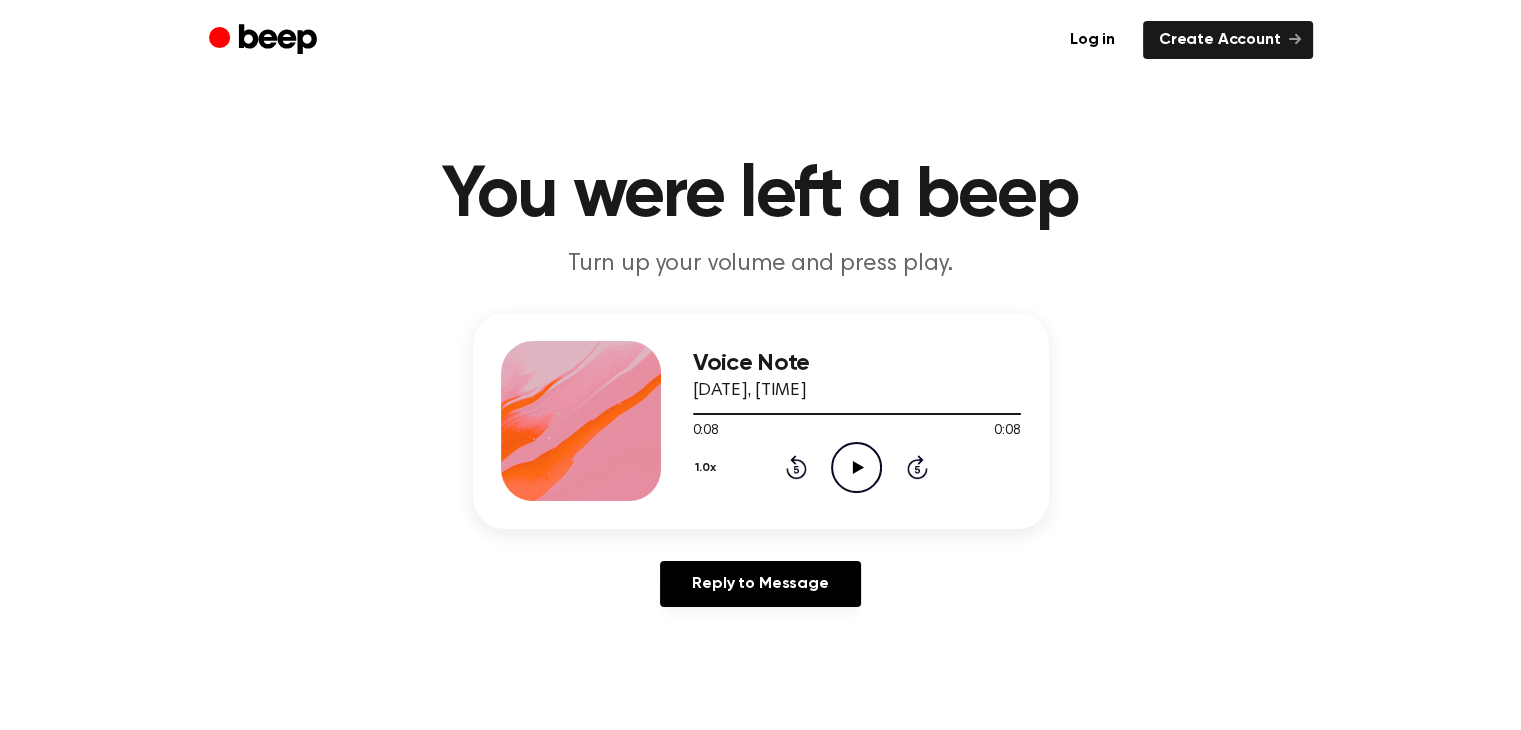 click on "Play Audio" 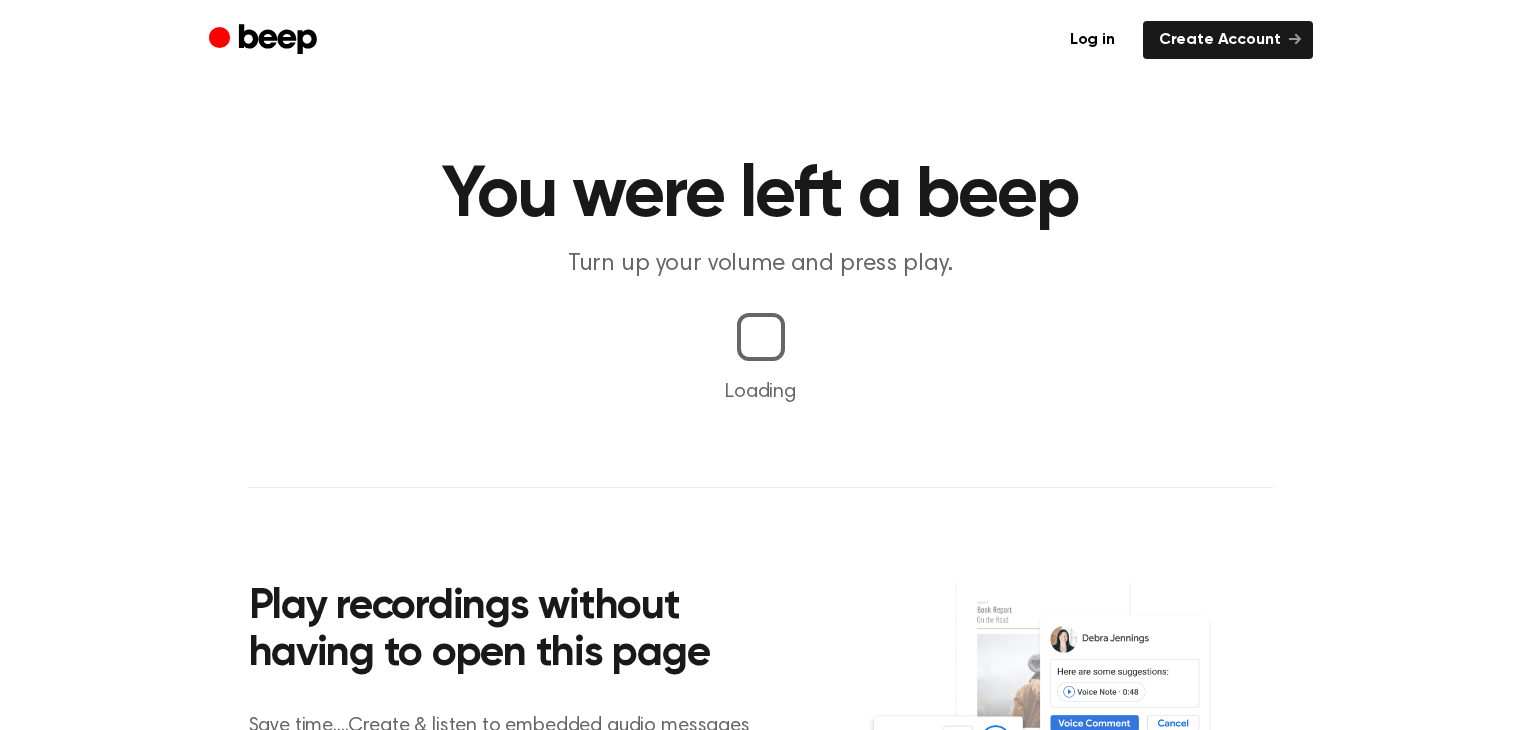 scroll, scrollTop: 0, scrollLeft: 0, axis: both 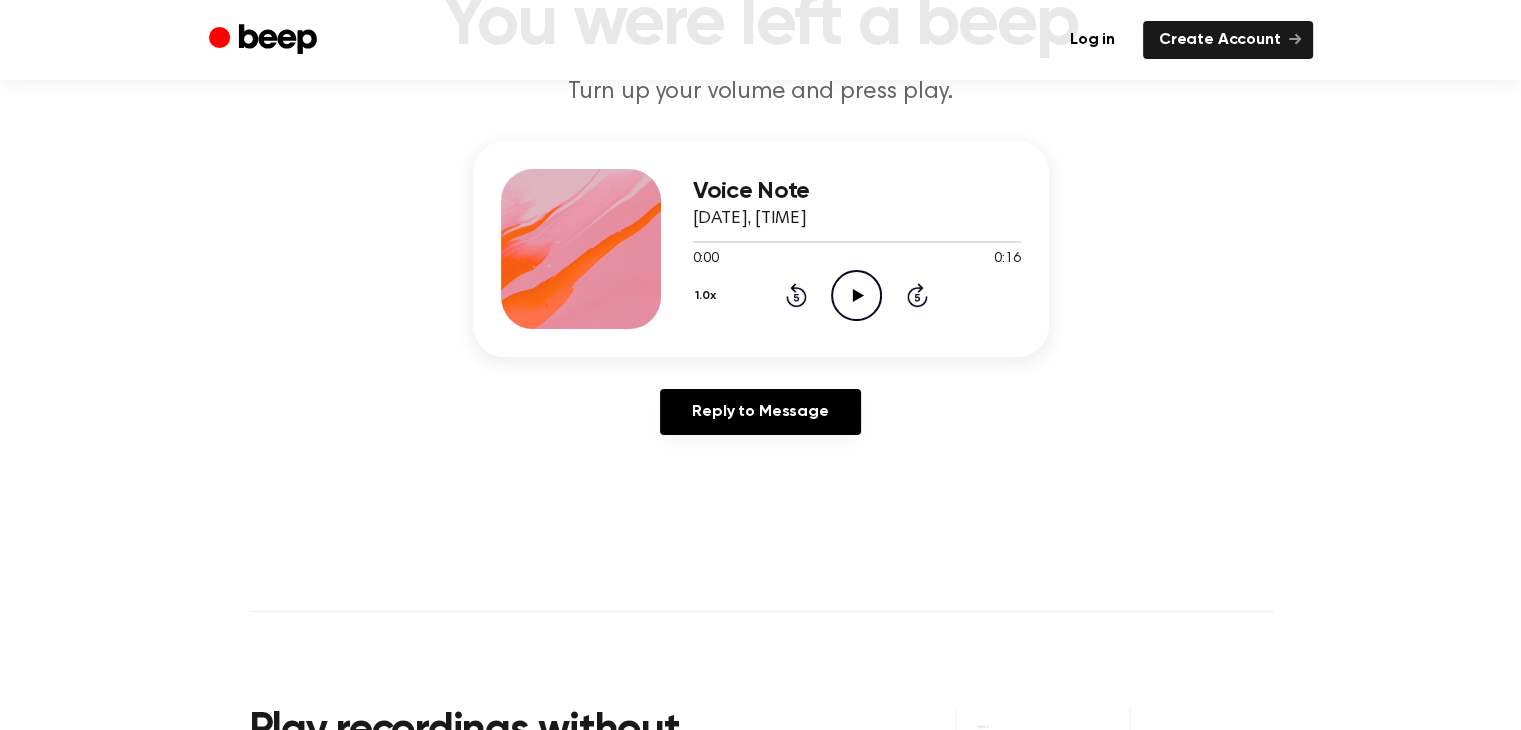 click on "Play Audio" 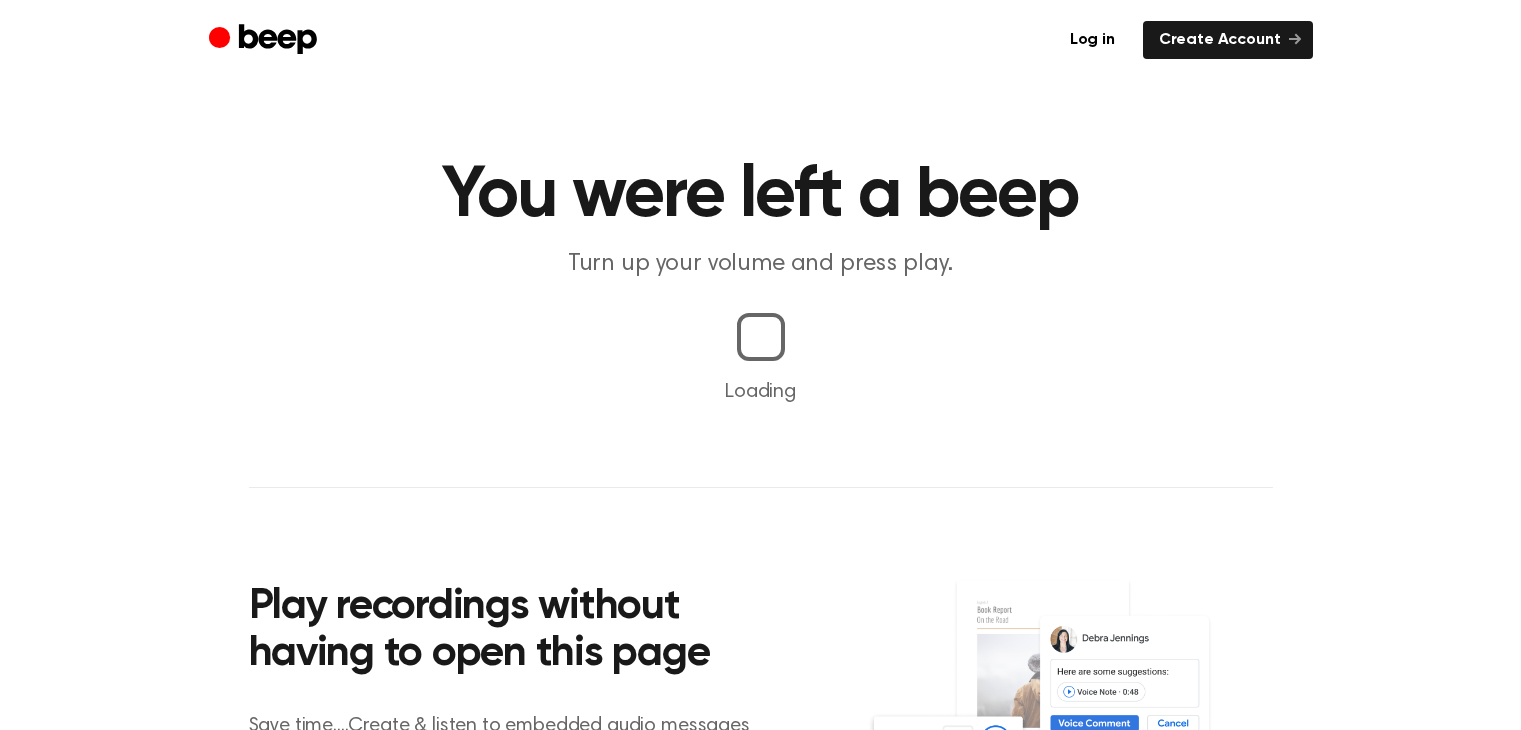 scroll, scrollTop: 0, scrollLeft: 0, axis: both 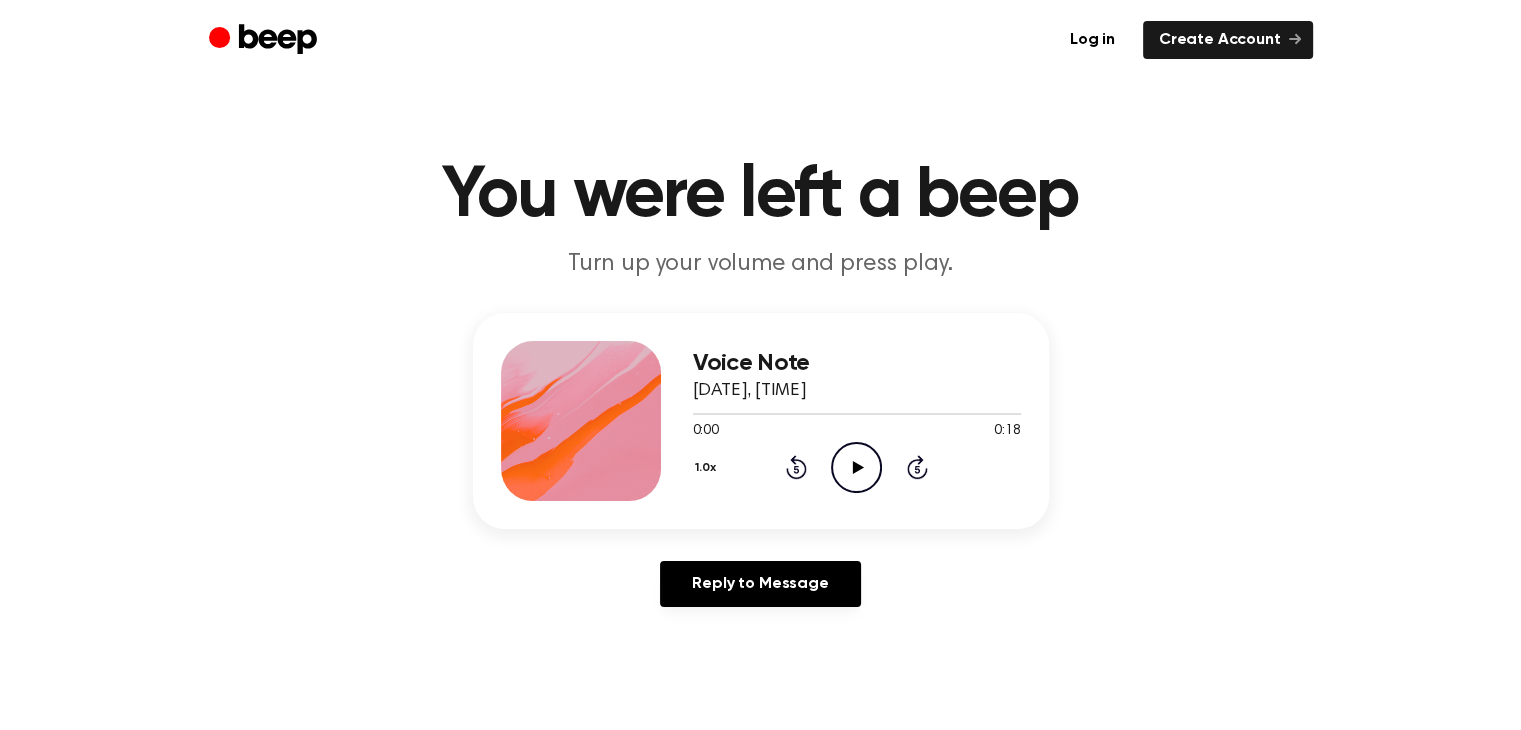 click on "Play Audio" 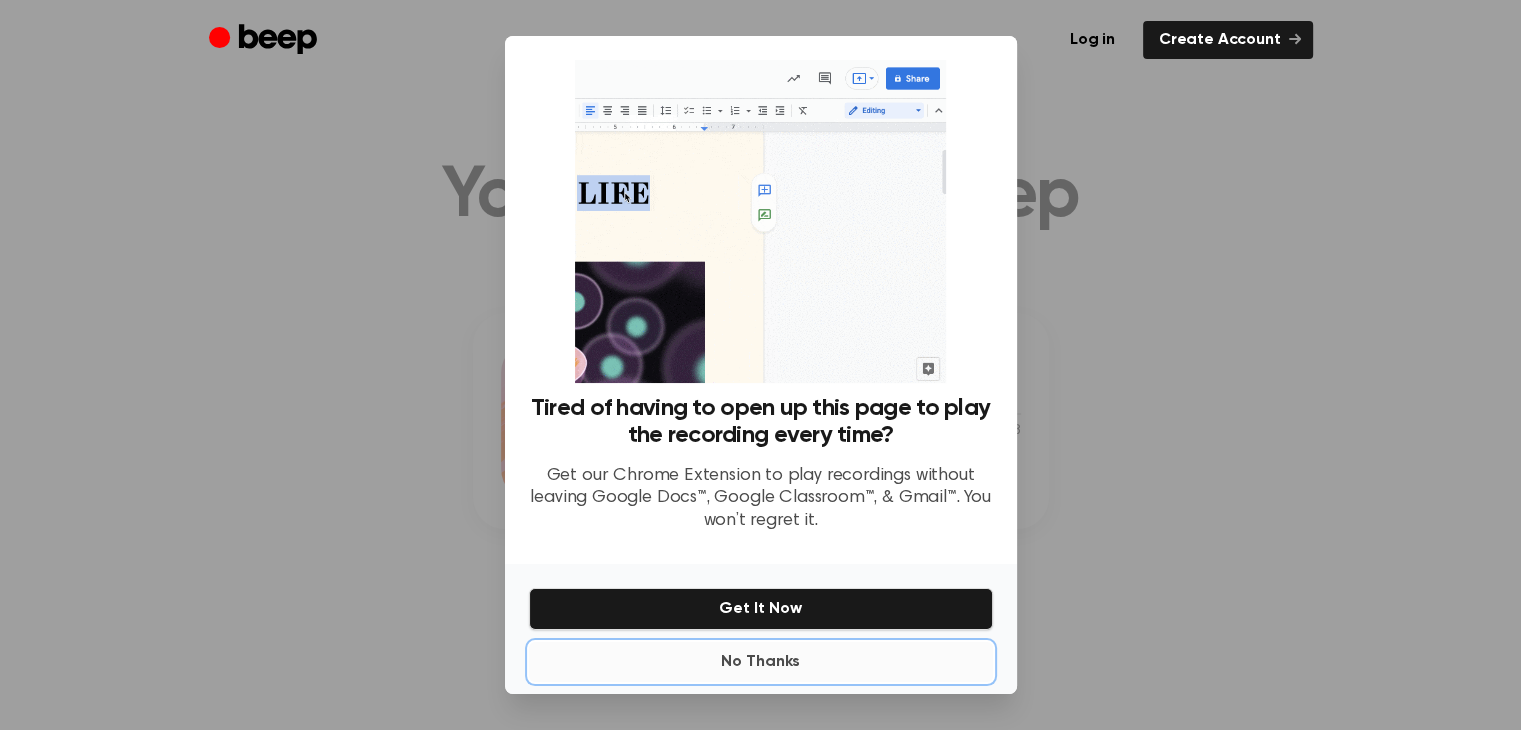 click on "No Thanks" at bounding box center (761, 662) 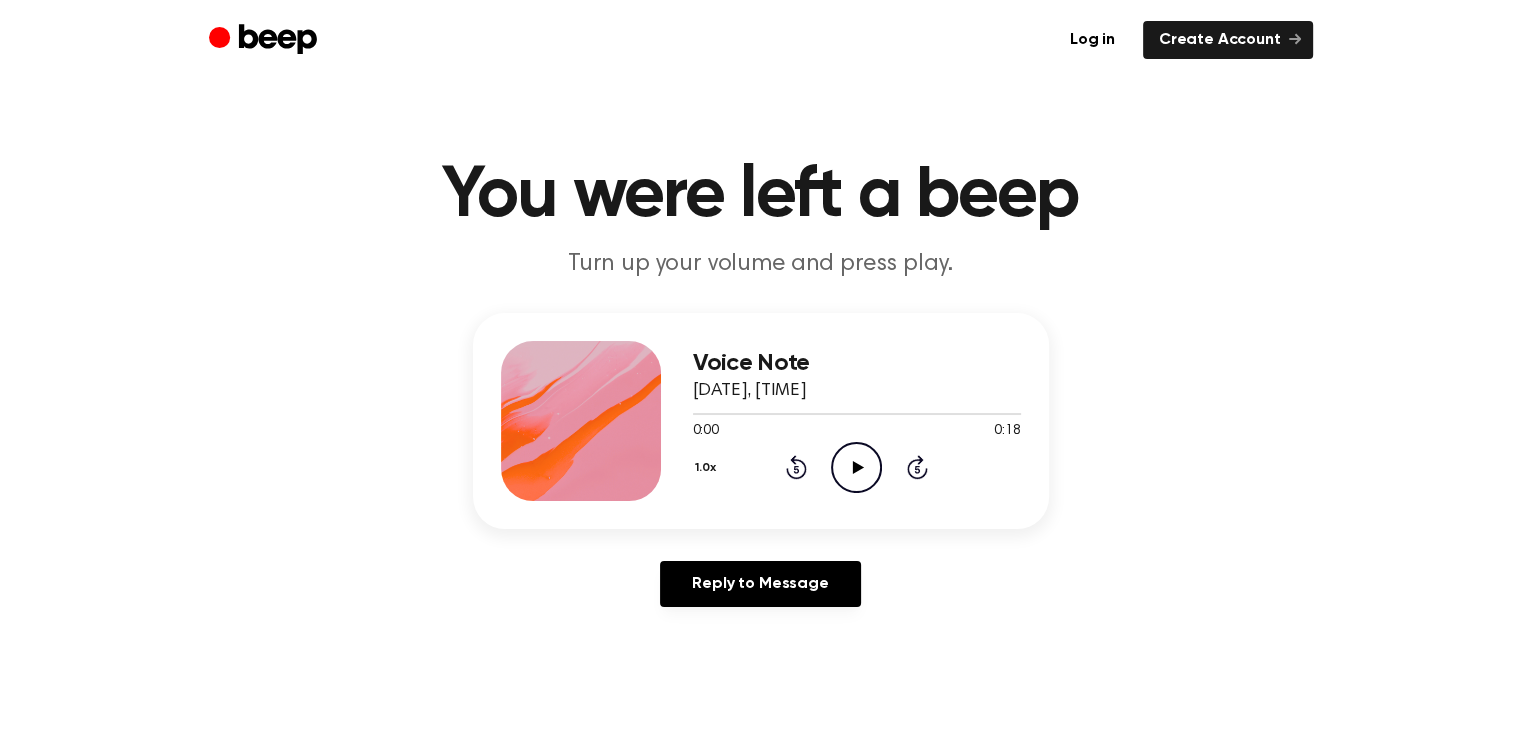 click on "Play Audio" 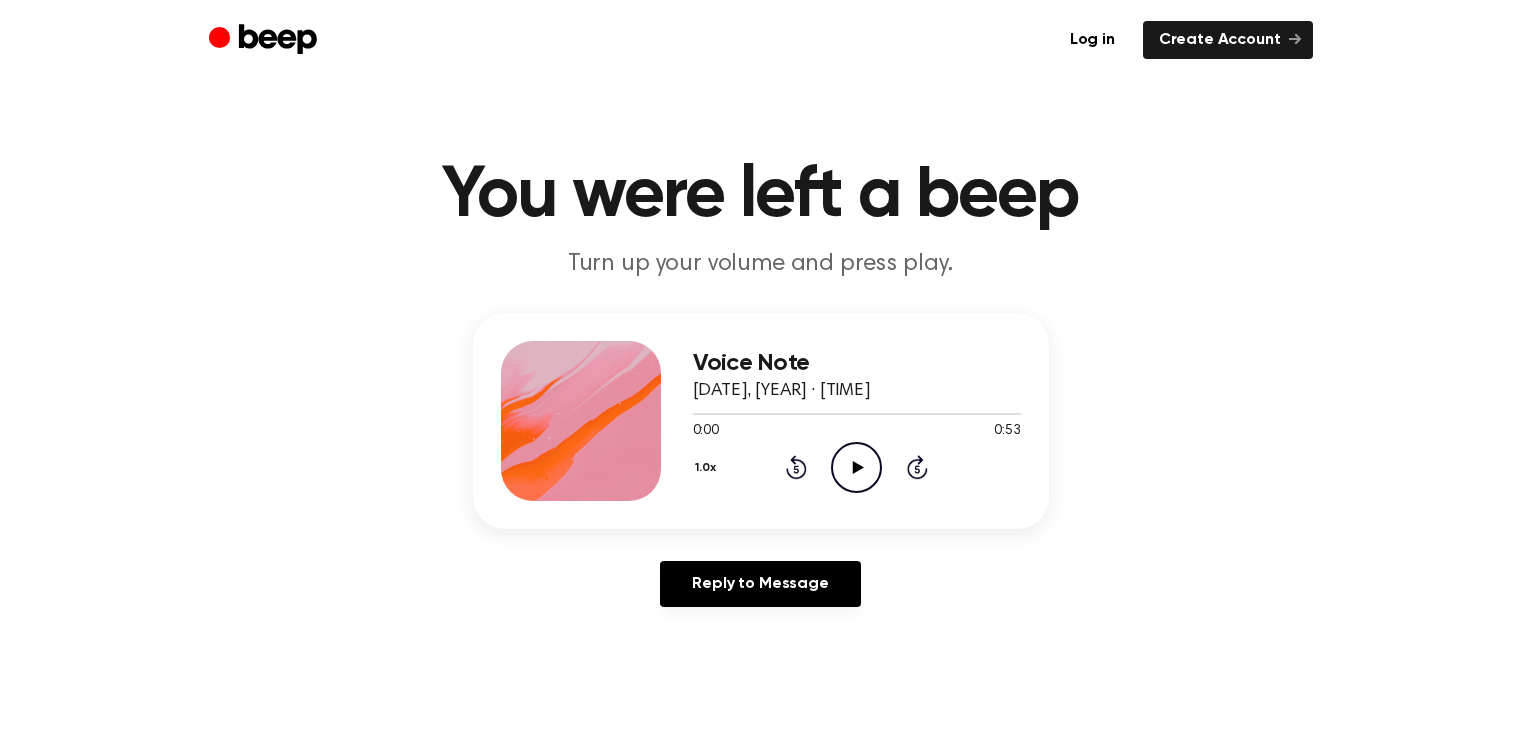 scroll, scrollTop: 0, scrollLeft: 0, axis: both 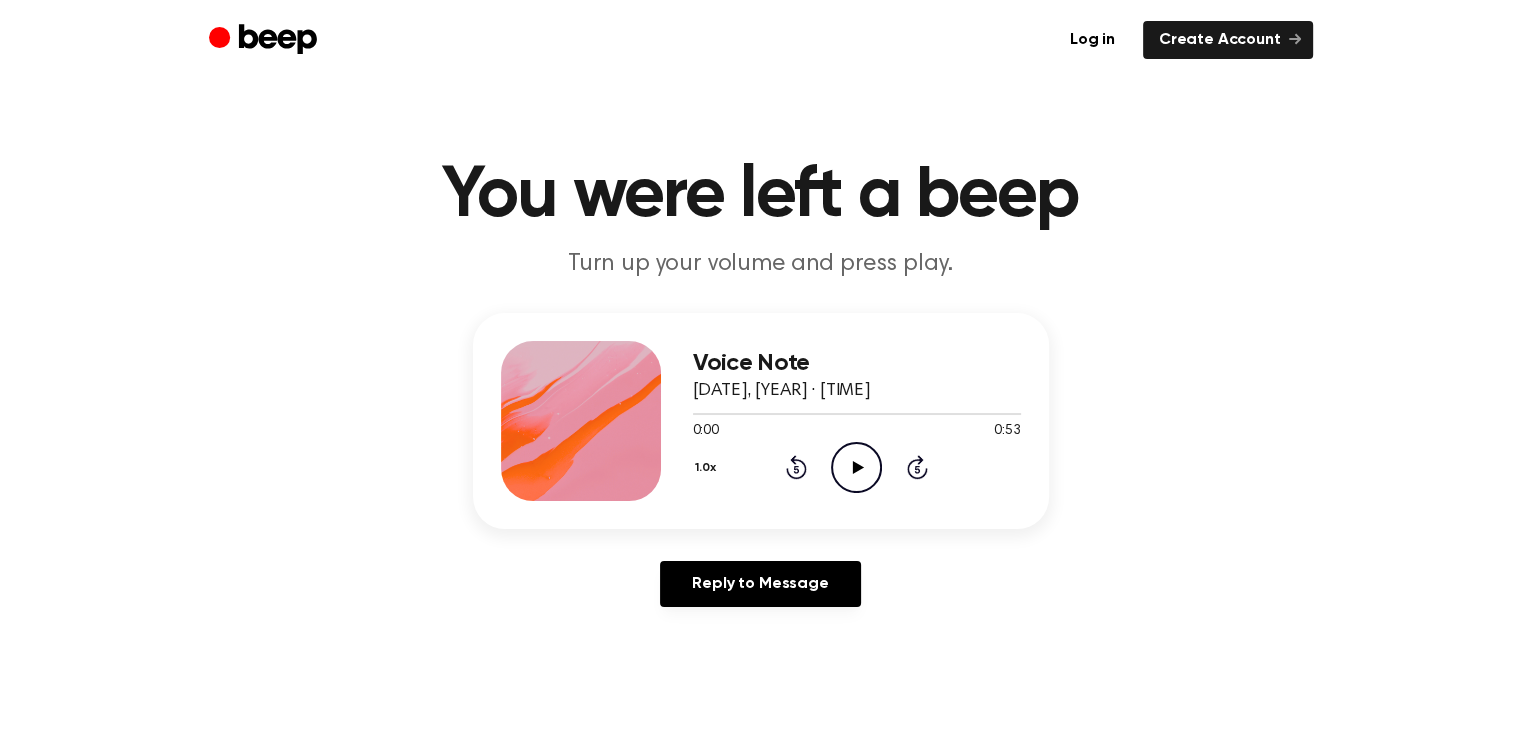 click on "Play Audio" 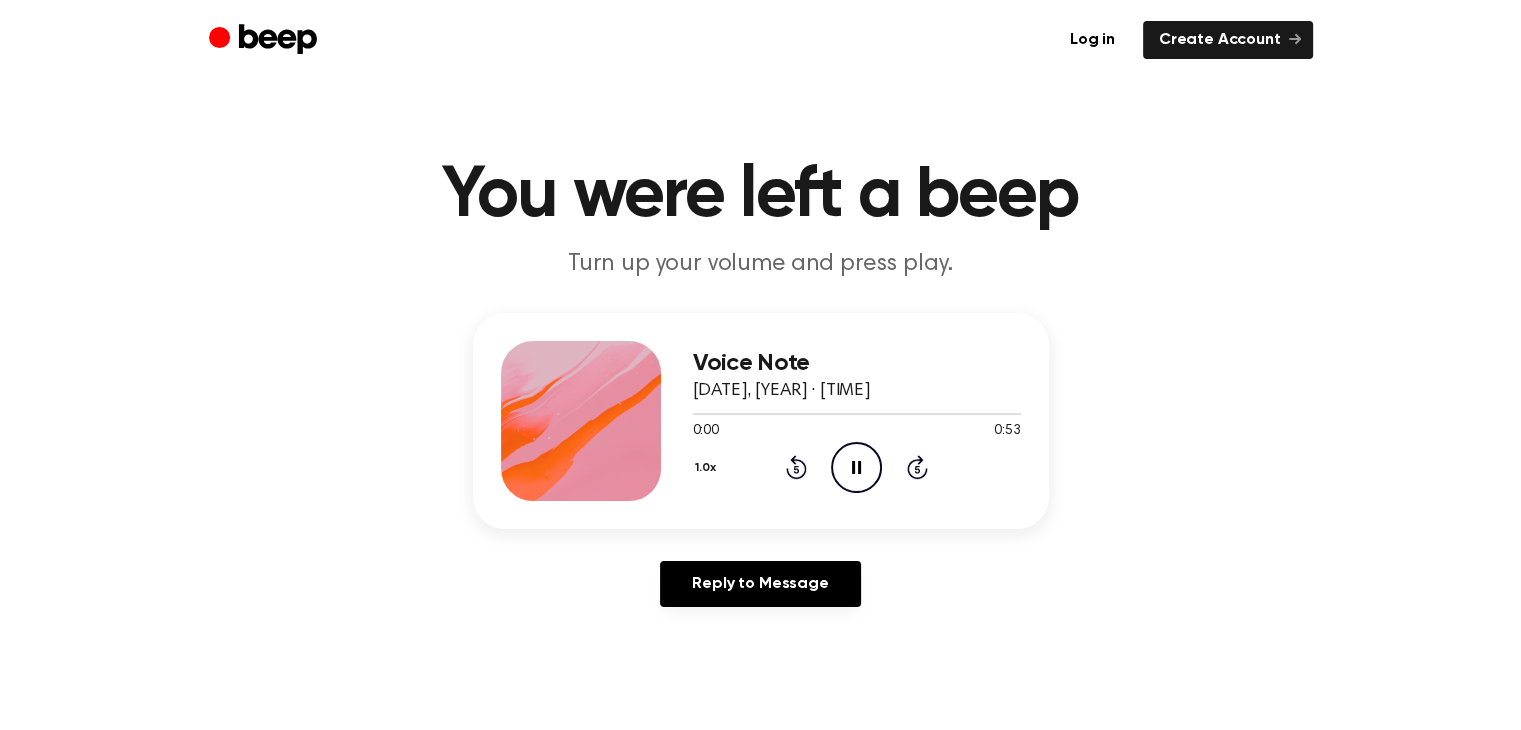 click on "Pause Audio" 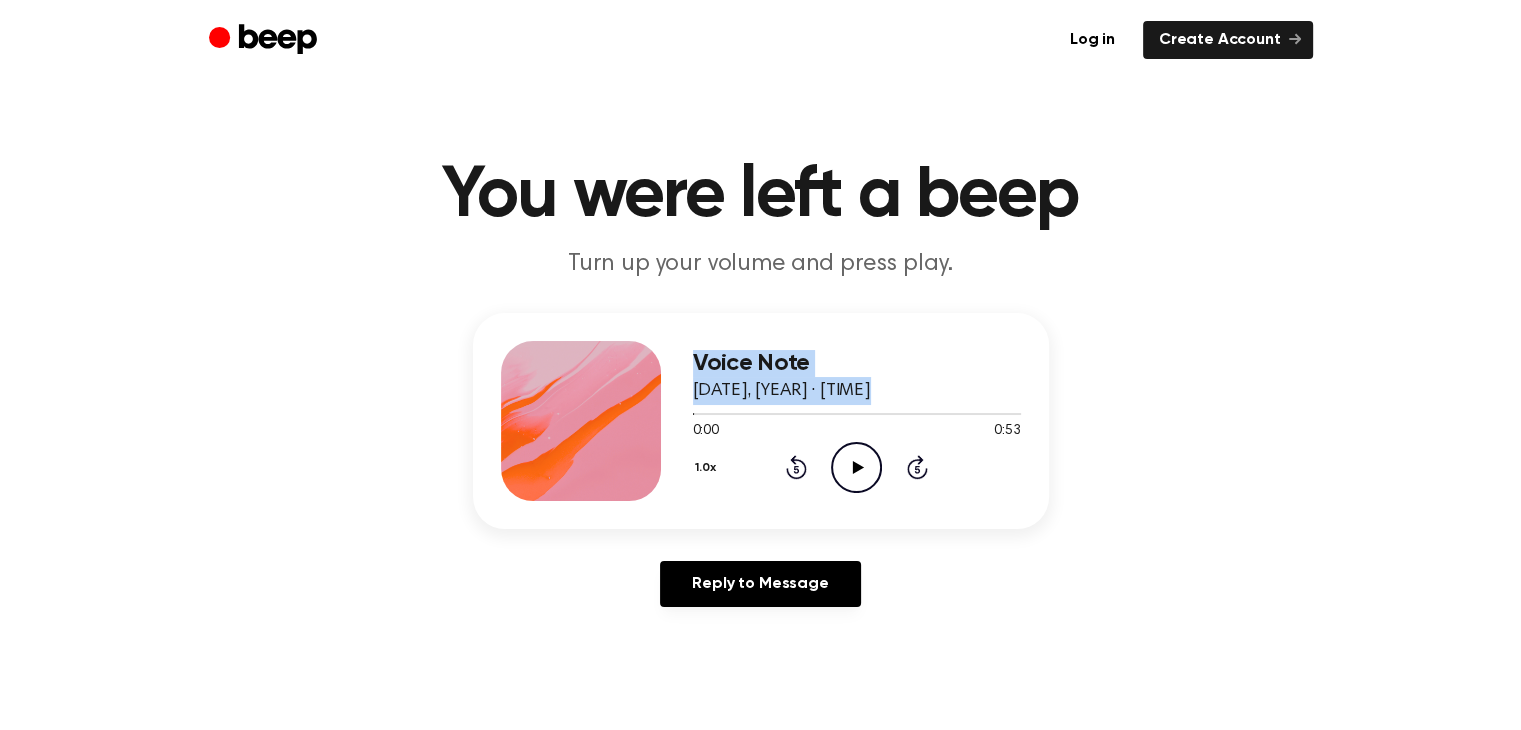 drag, startPoint x: 696, startPoint y: 415, endPoint x: 669, endPoint y: 411, distance: 27.294687 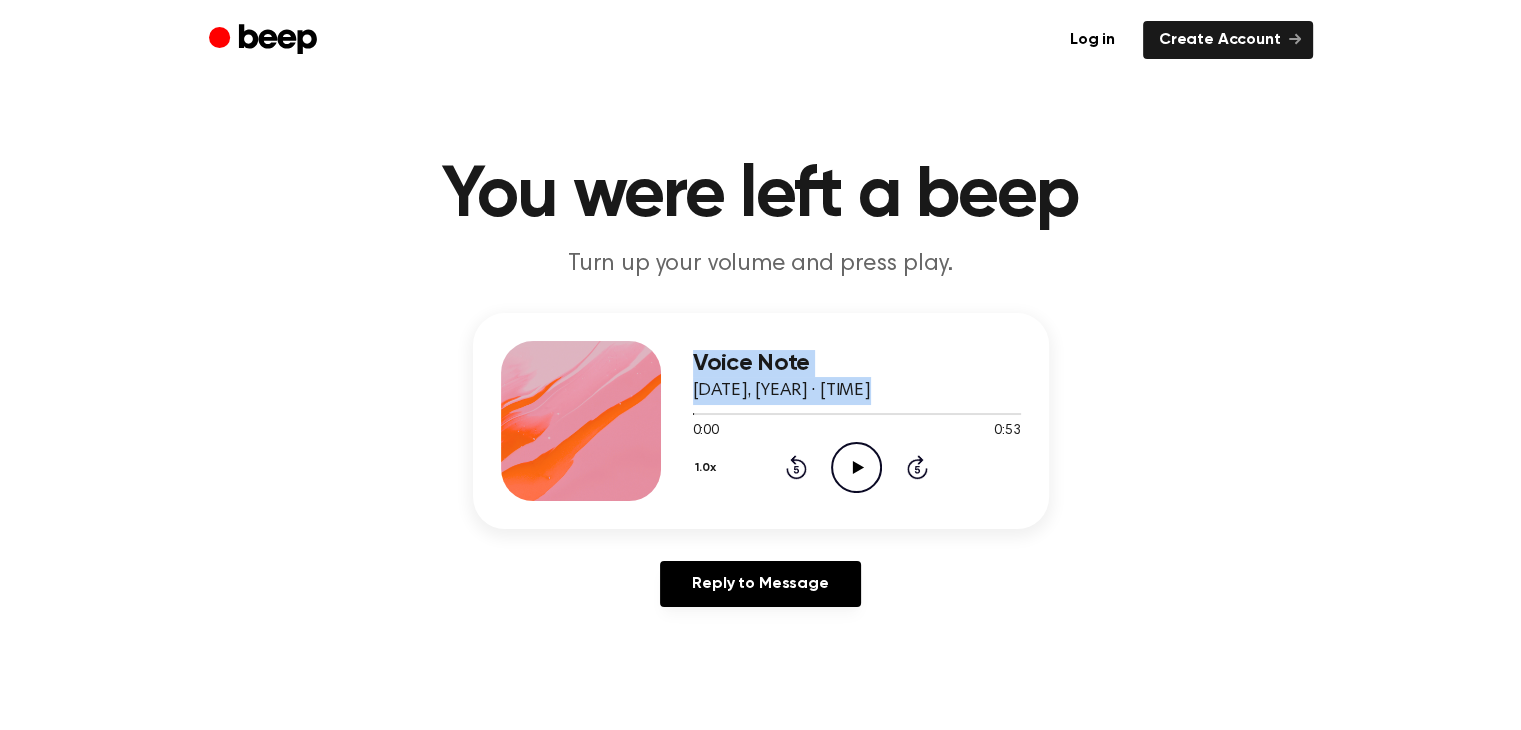 click on "Voice Note" at bounding box center (857, 363) 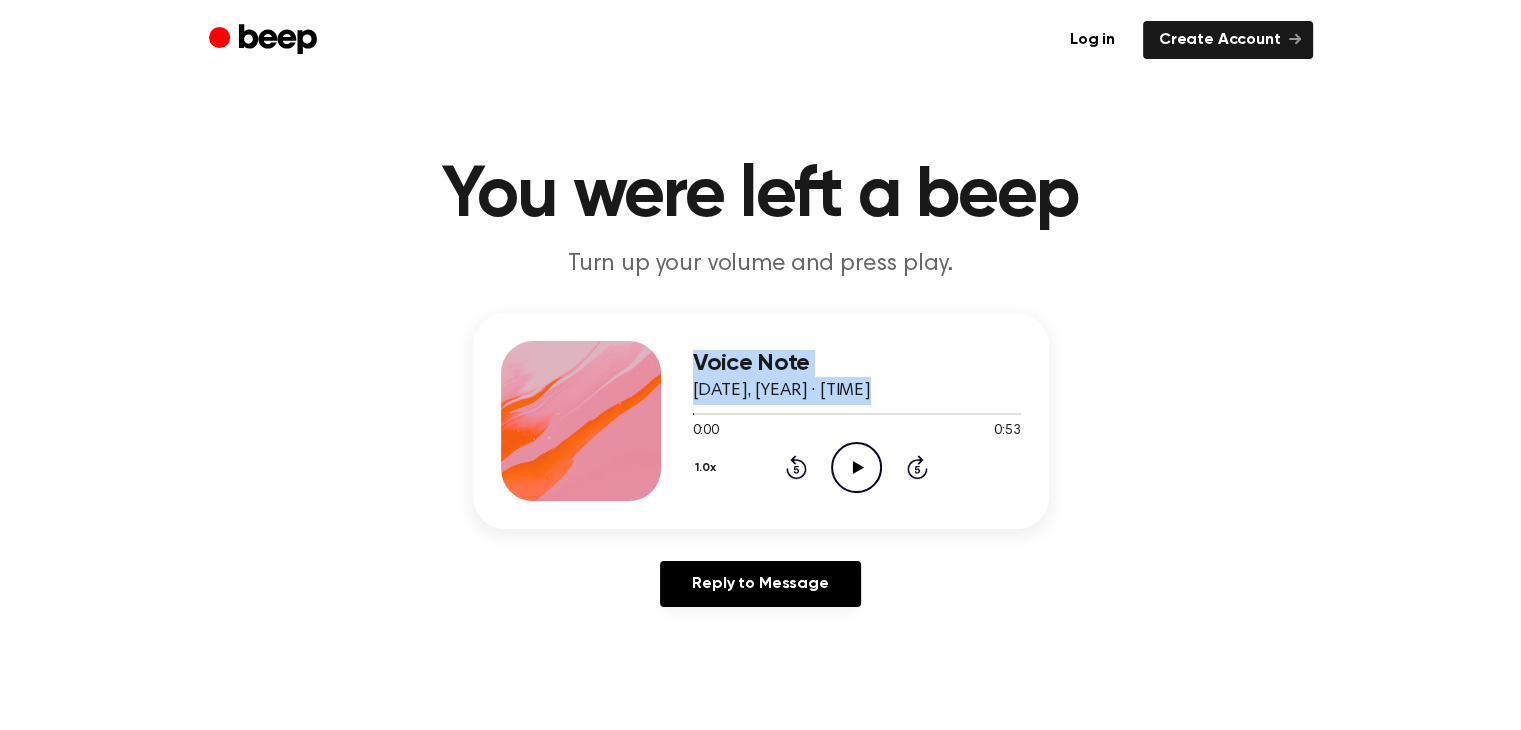 click on "4 tháng 8, 2025 · 18:01" at bounding box center (782, 391) 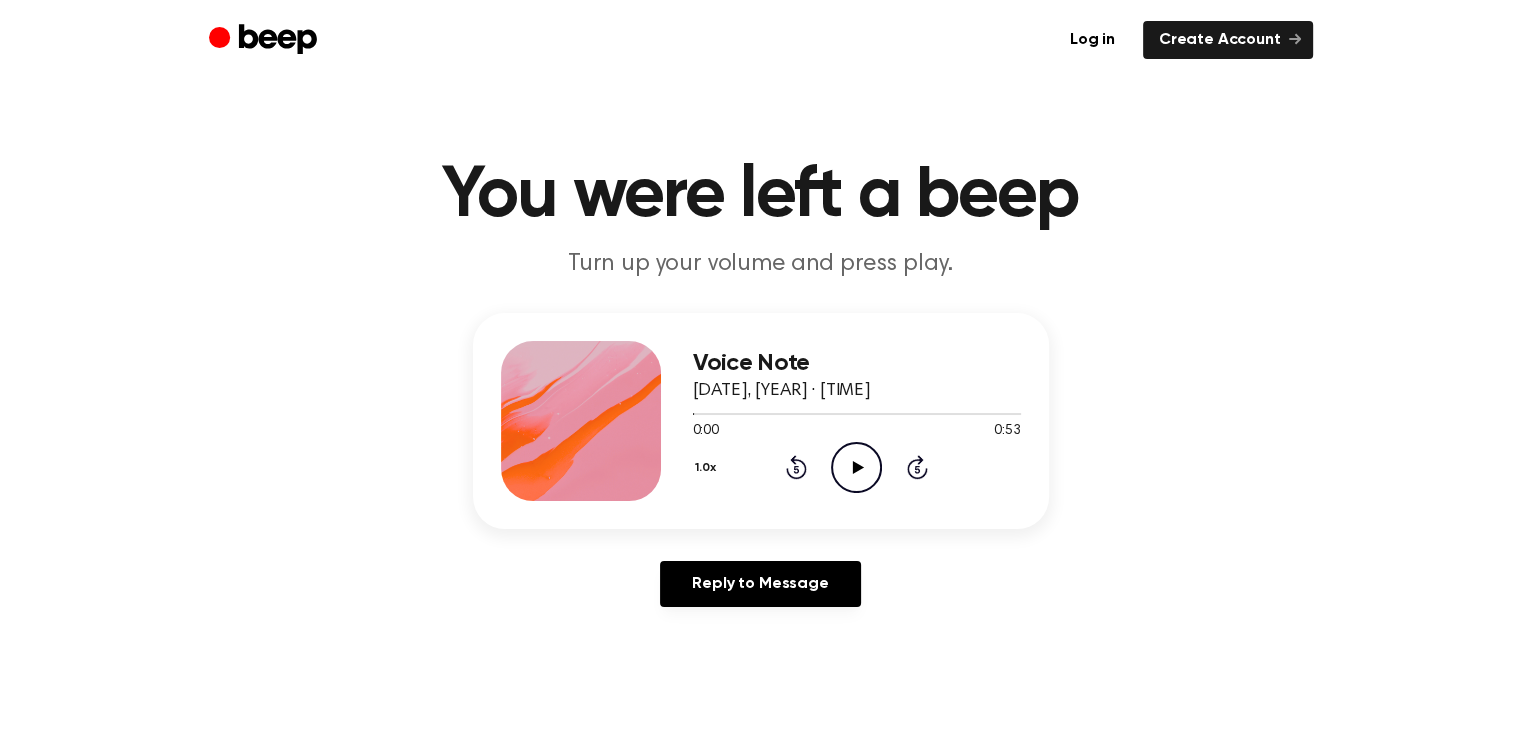 click on "1.0x Rewind 5 seconds Play Audio Skip 5 seconds" at bounding box center [857, 467] 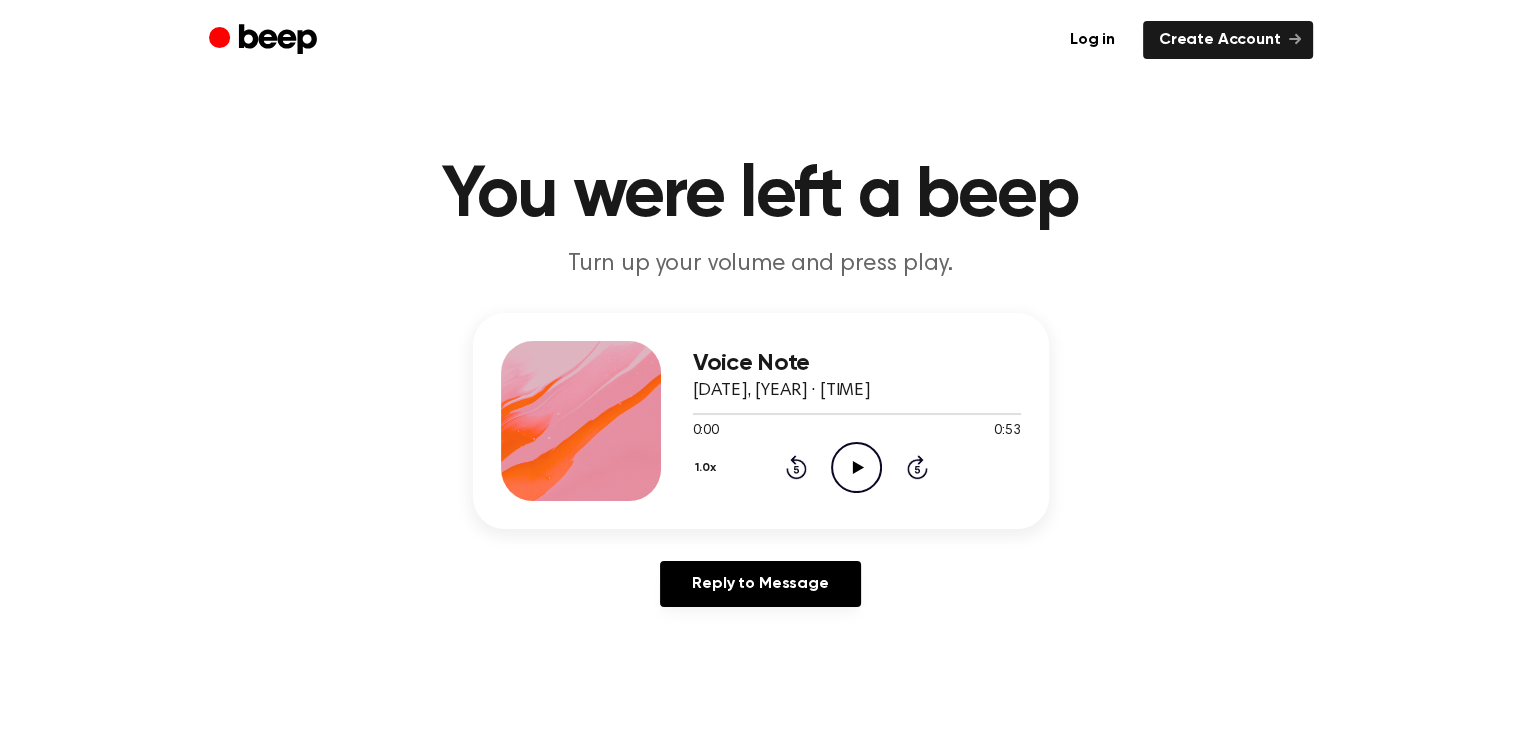 click on "Play Audio" 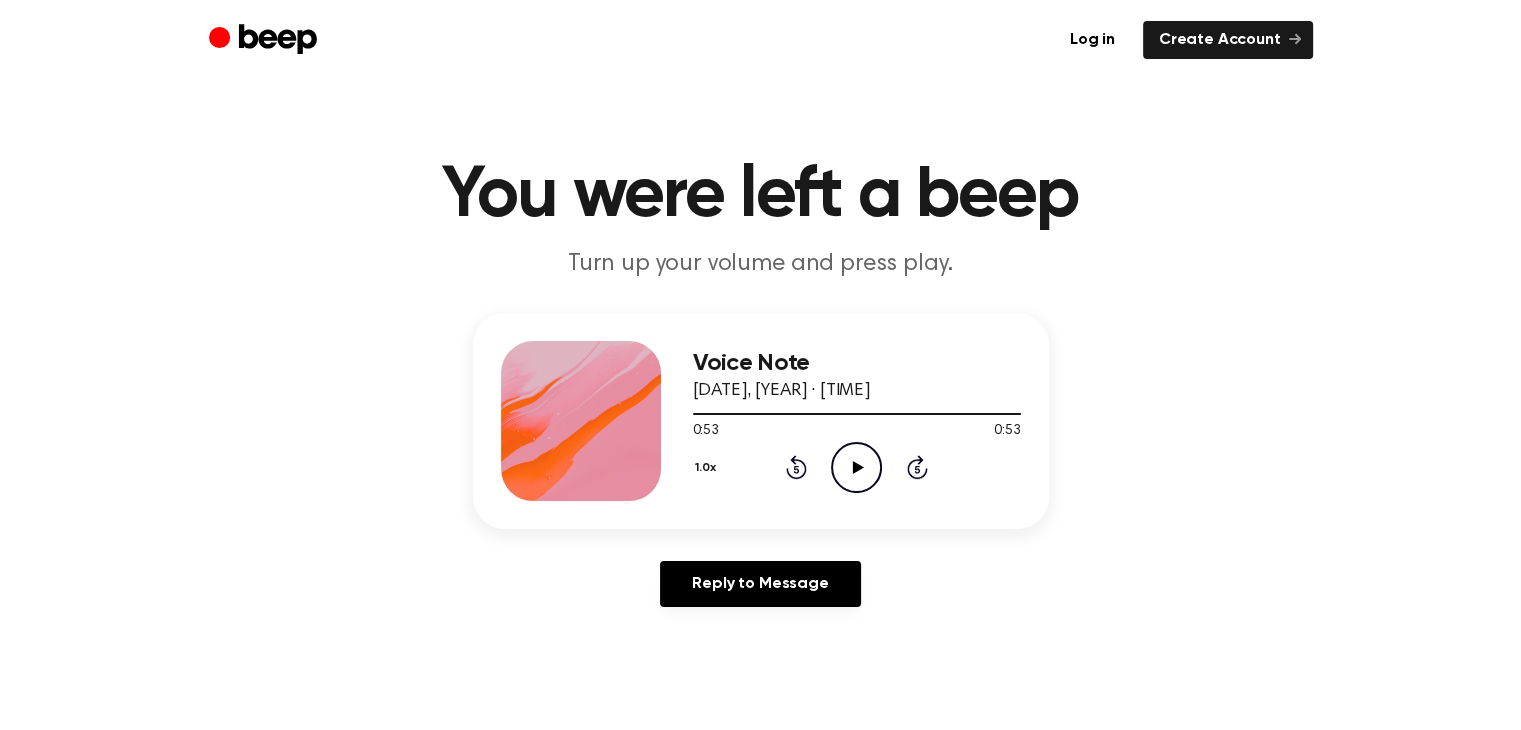 drag, startPoint x: 852, startPoint y: 454, endPoint x: 746, endPoint y: 350, distance: 148.49916 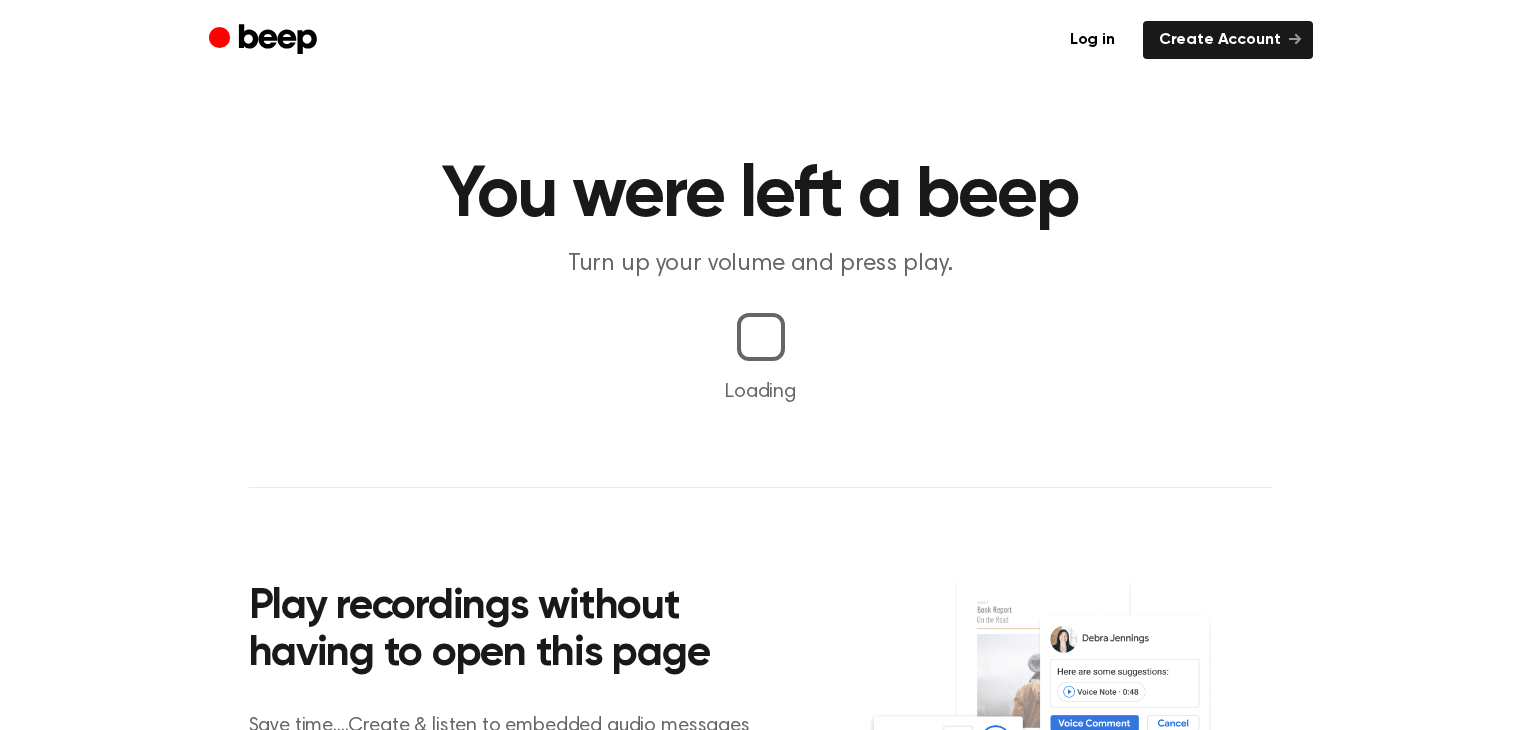 scroll, scrollTop: 0, scrollLeft: 0, axis: both 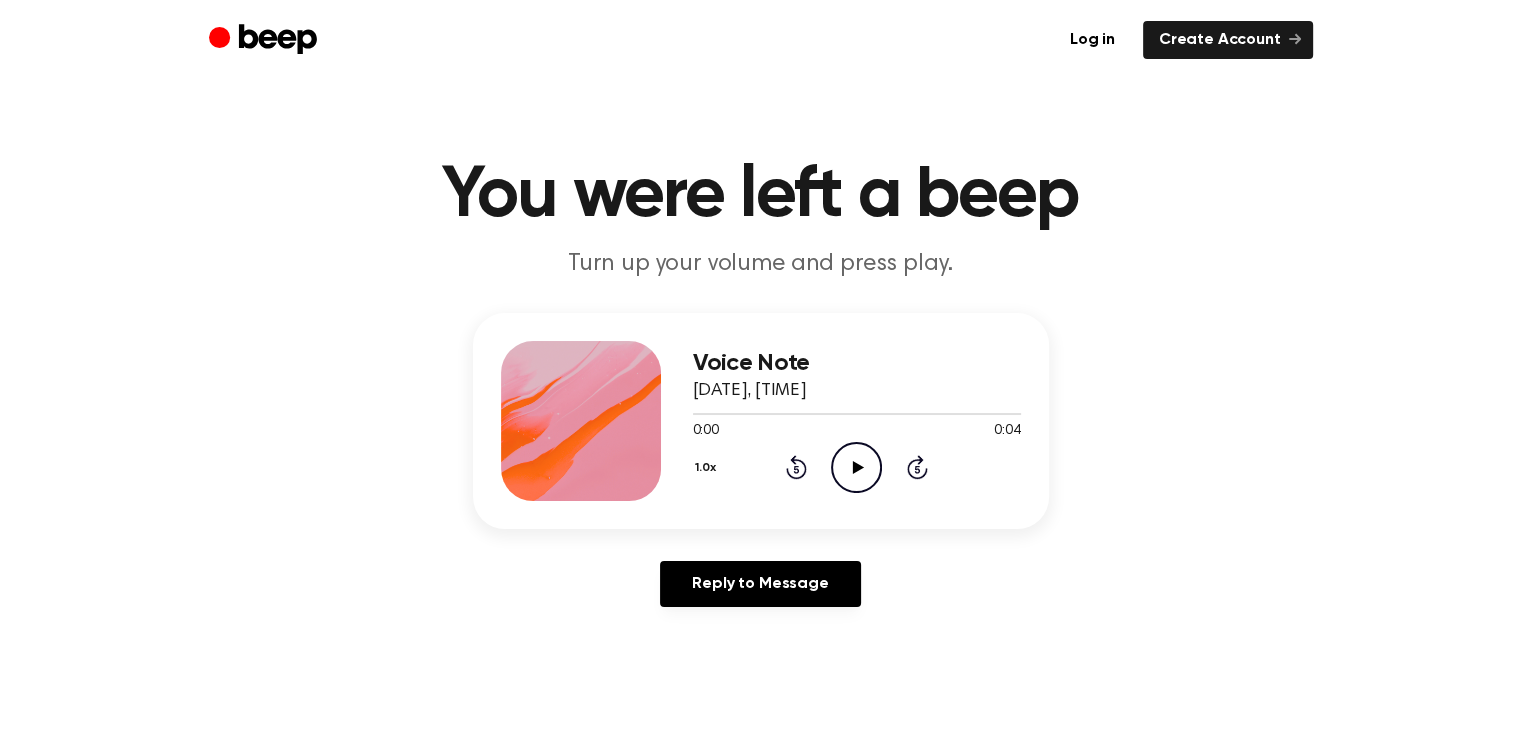 click 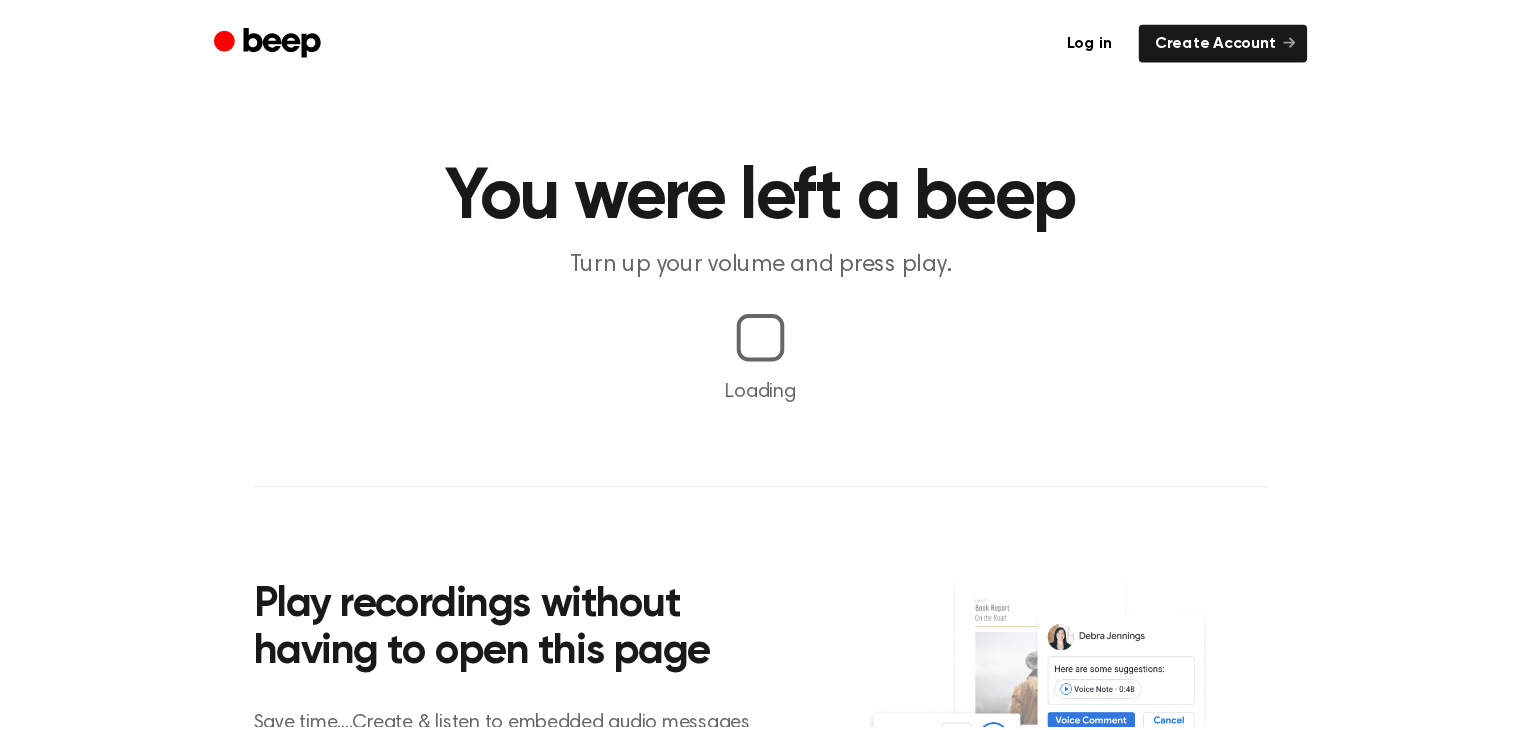 scroll, scrollTop: 0, scrollLeft: 0, axis: both 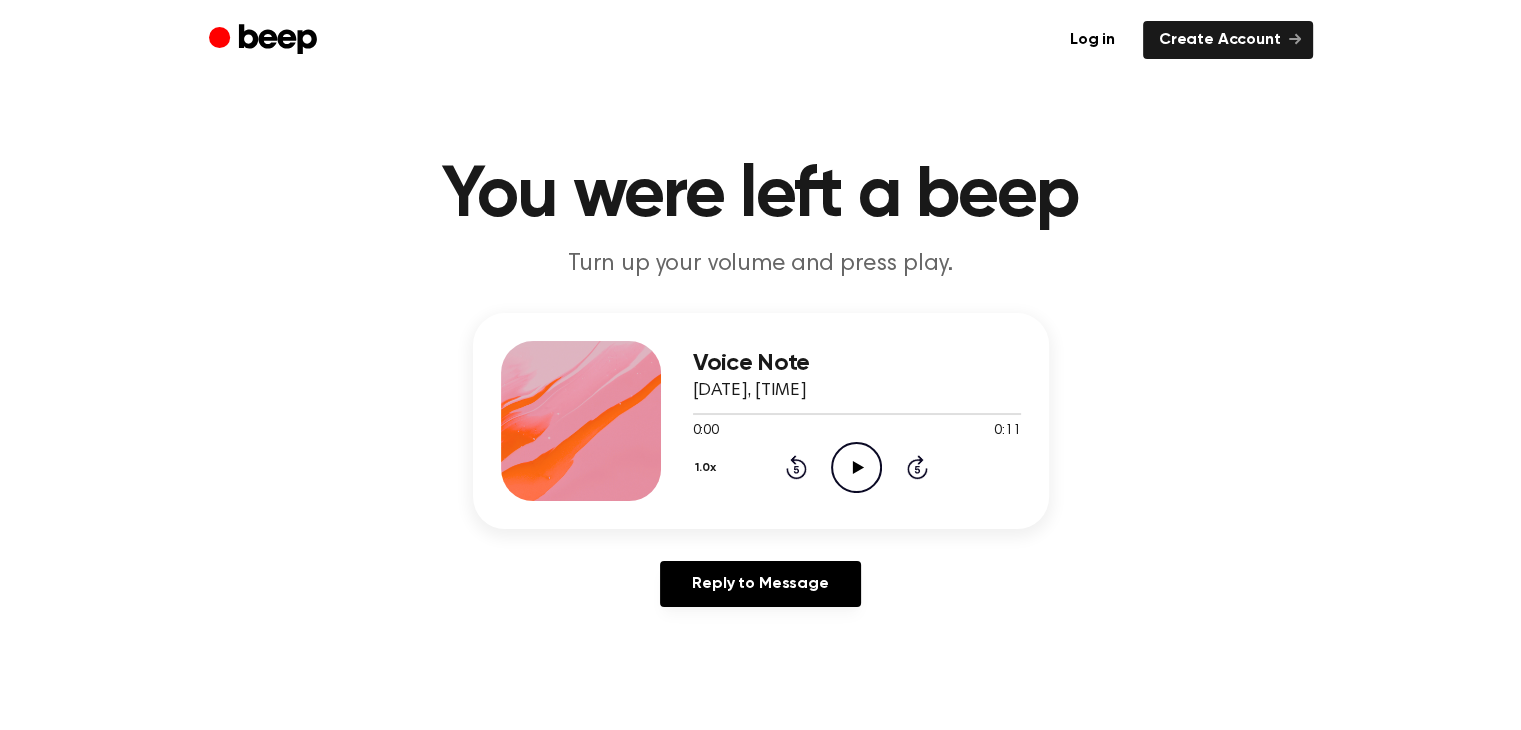 click on "Play Audio" 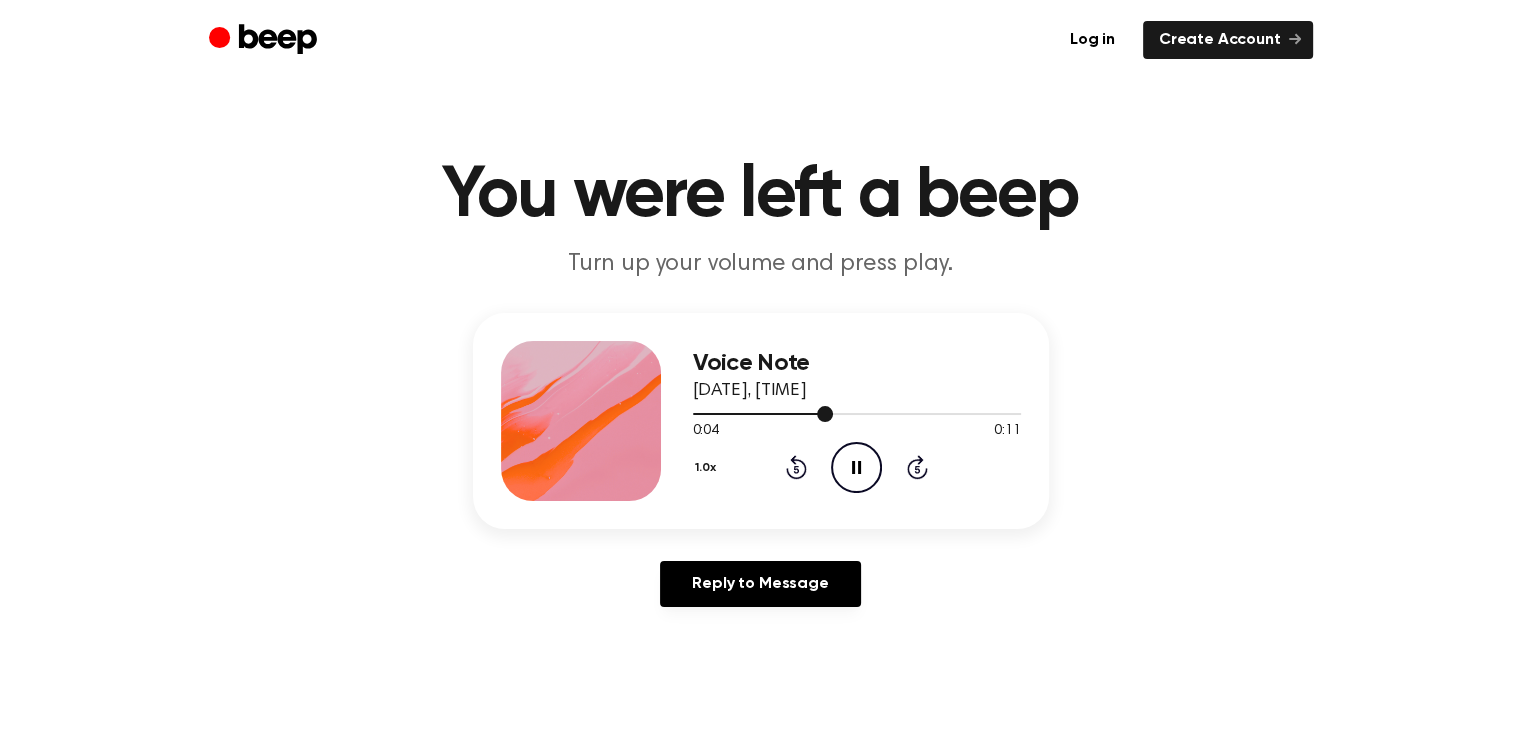 drag, startPoint x: 812, startPoint y: 417, endPoint x: 784, endPoint y: 415, distance: 28.071337 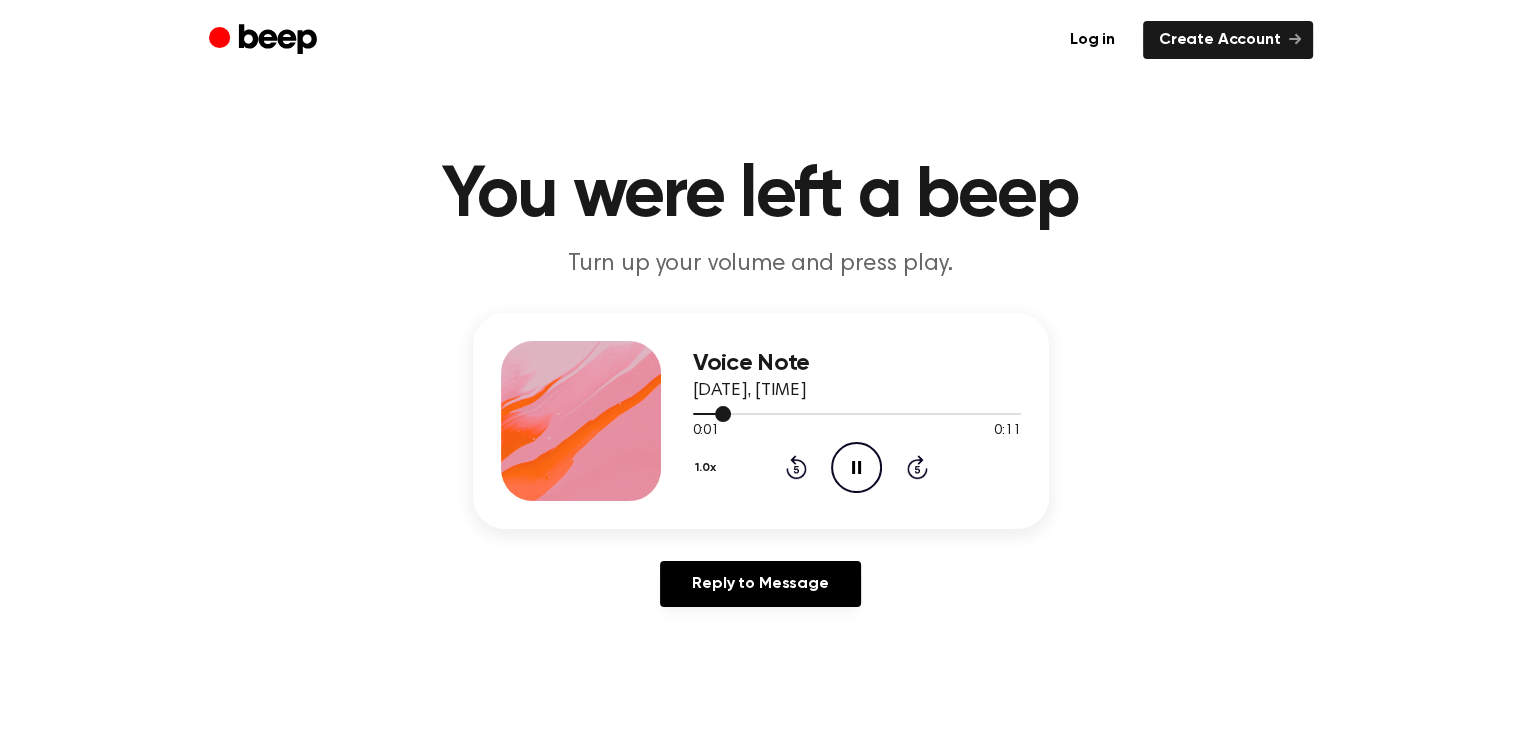 click at bounding box center [712, 414] 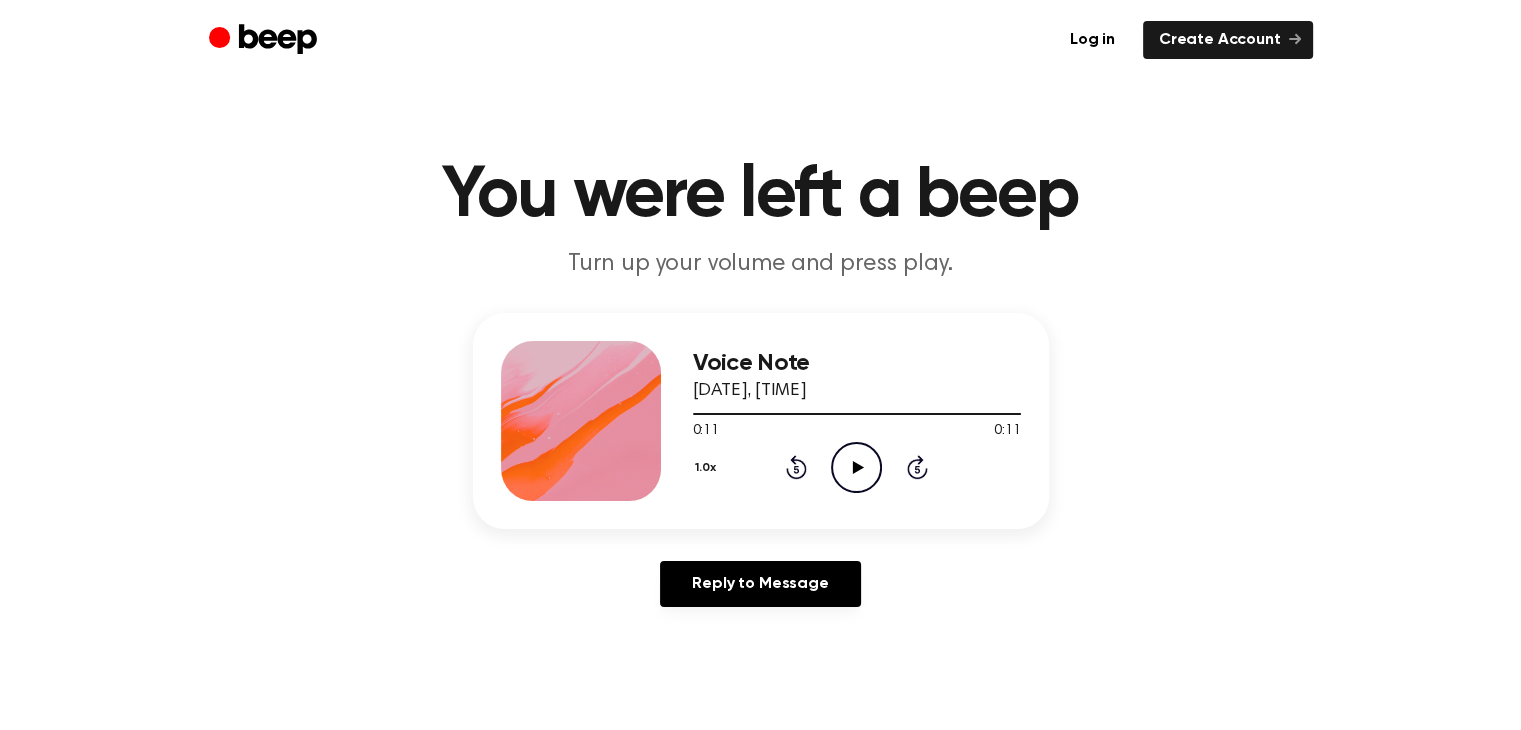 click on "Play Audio" 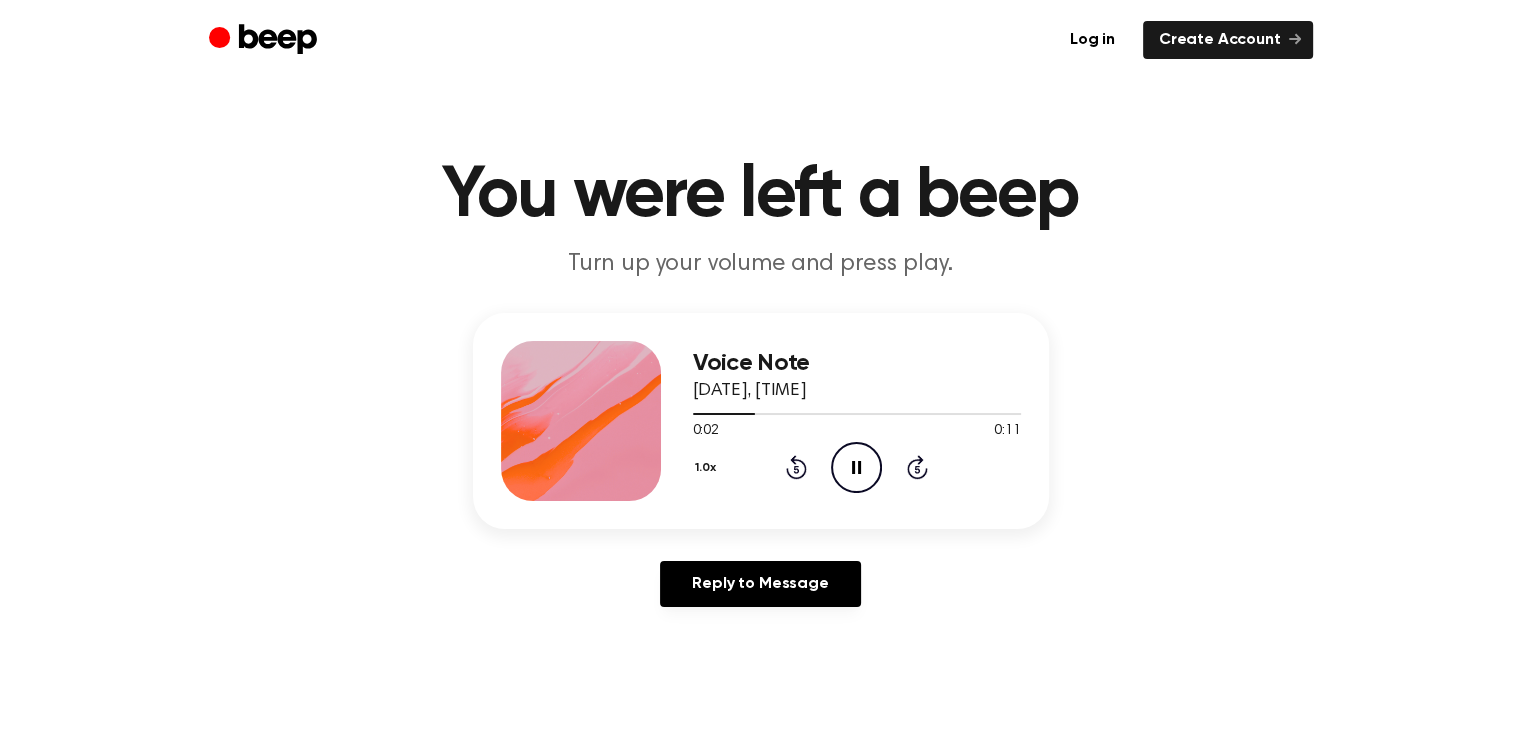 click on "Pause Audio" 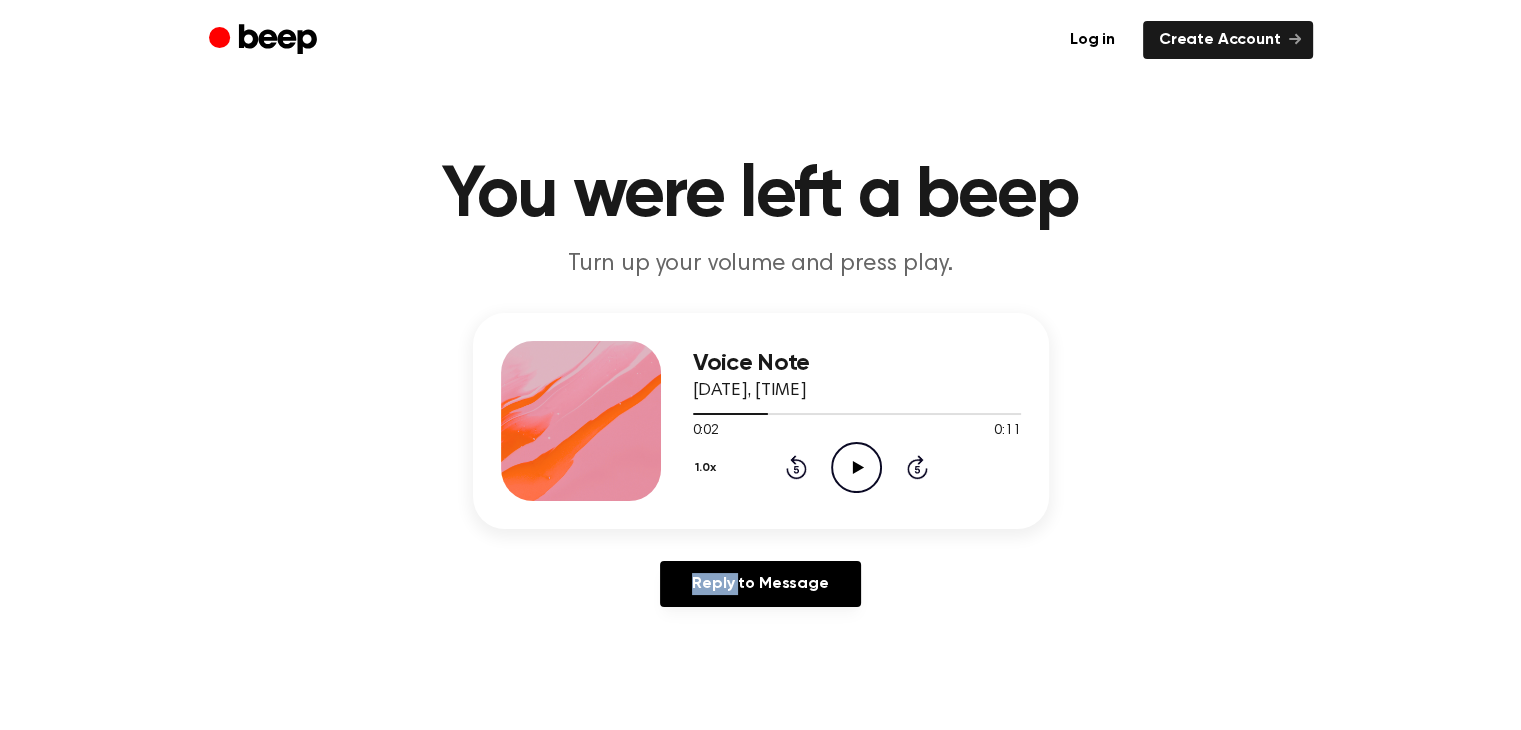click on "Play Audio" 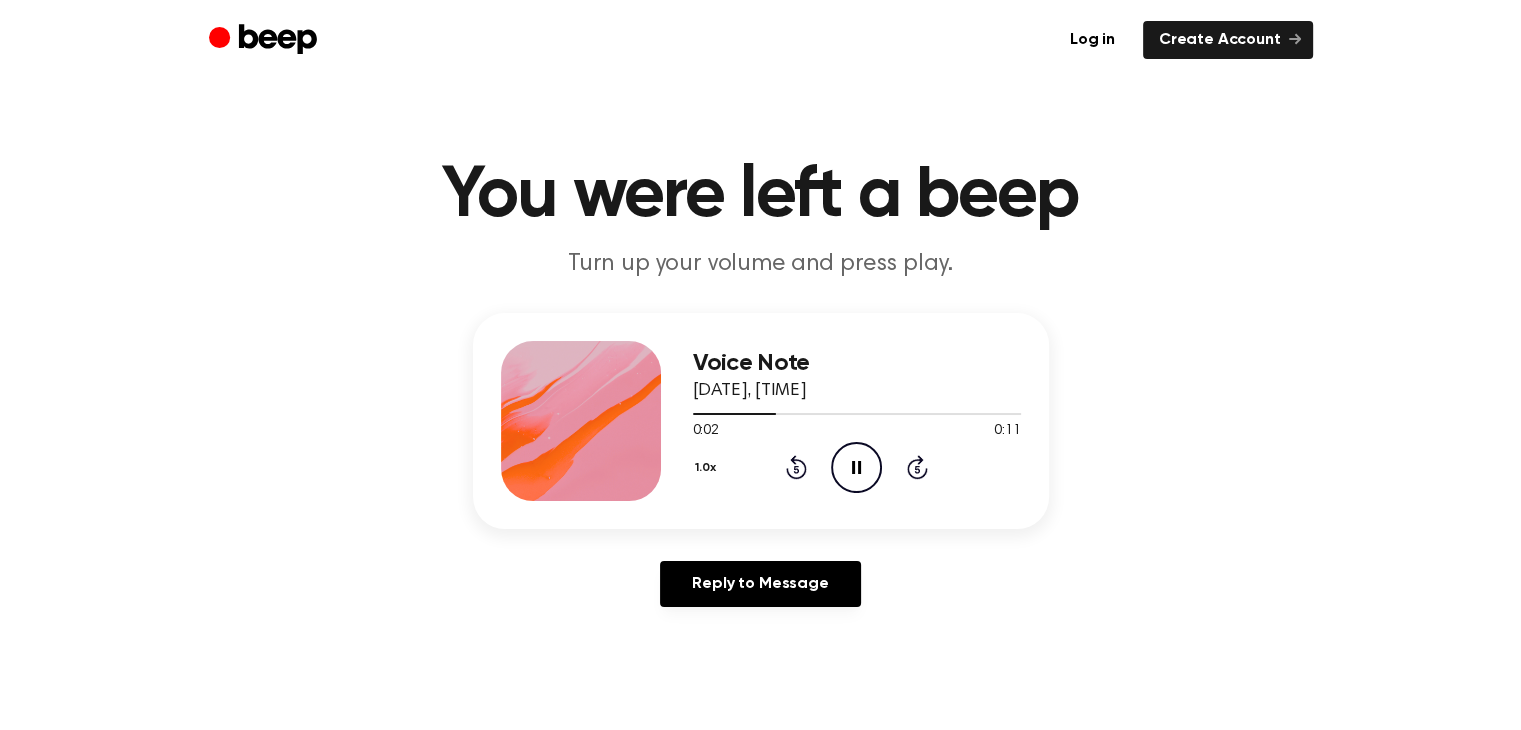 click on "Pause Audio" 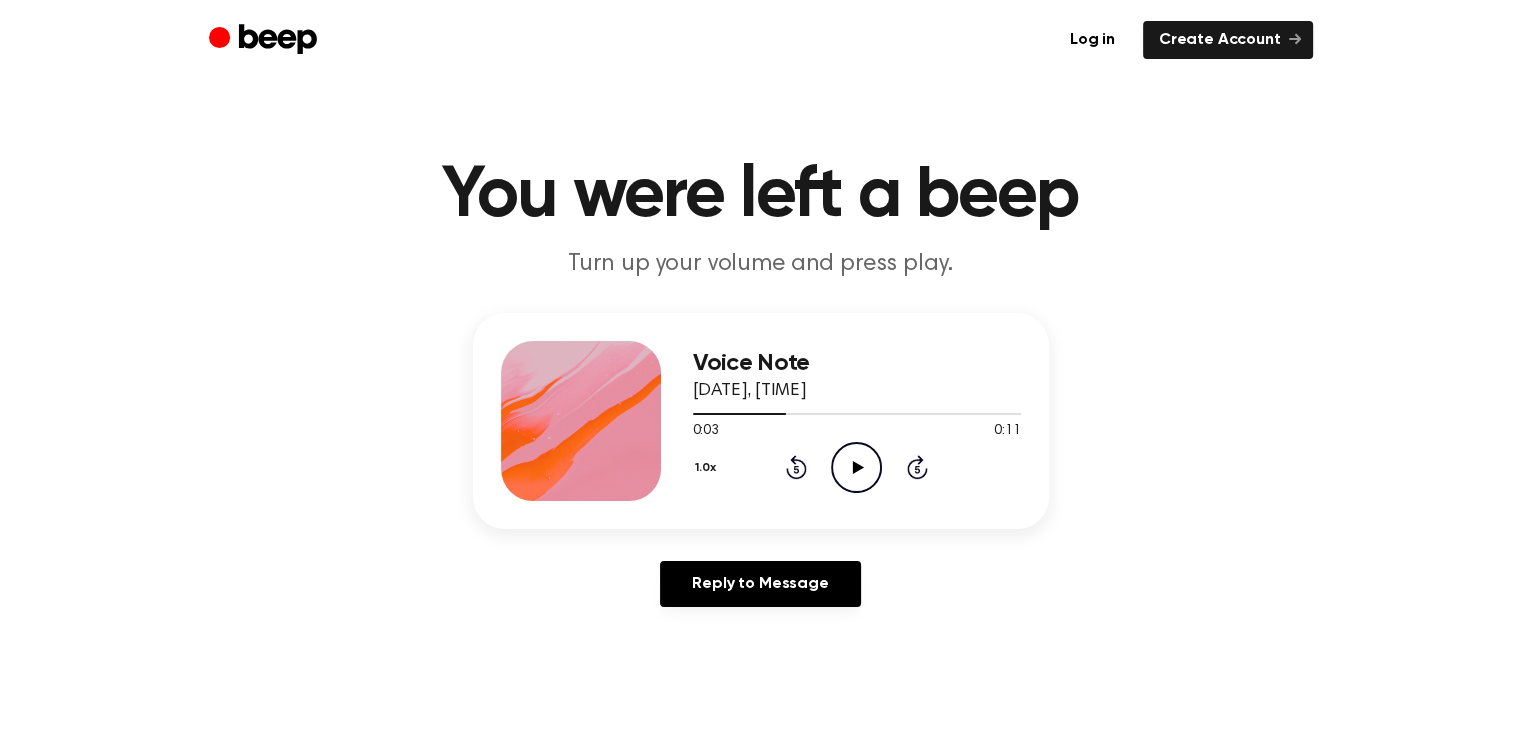 click on "Rewind 5 seconds" 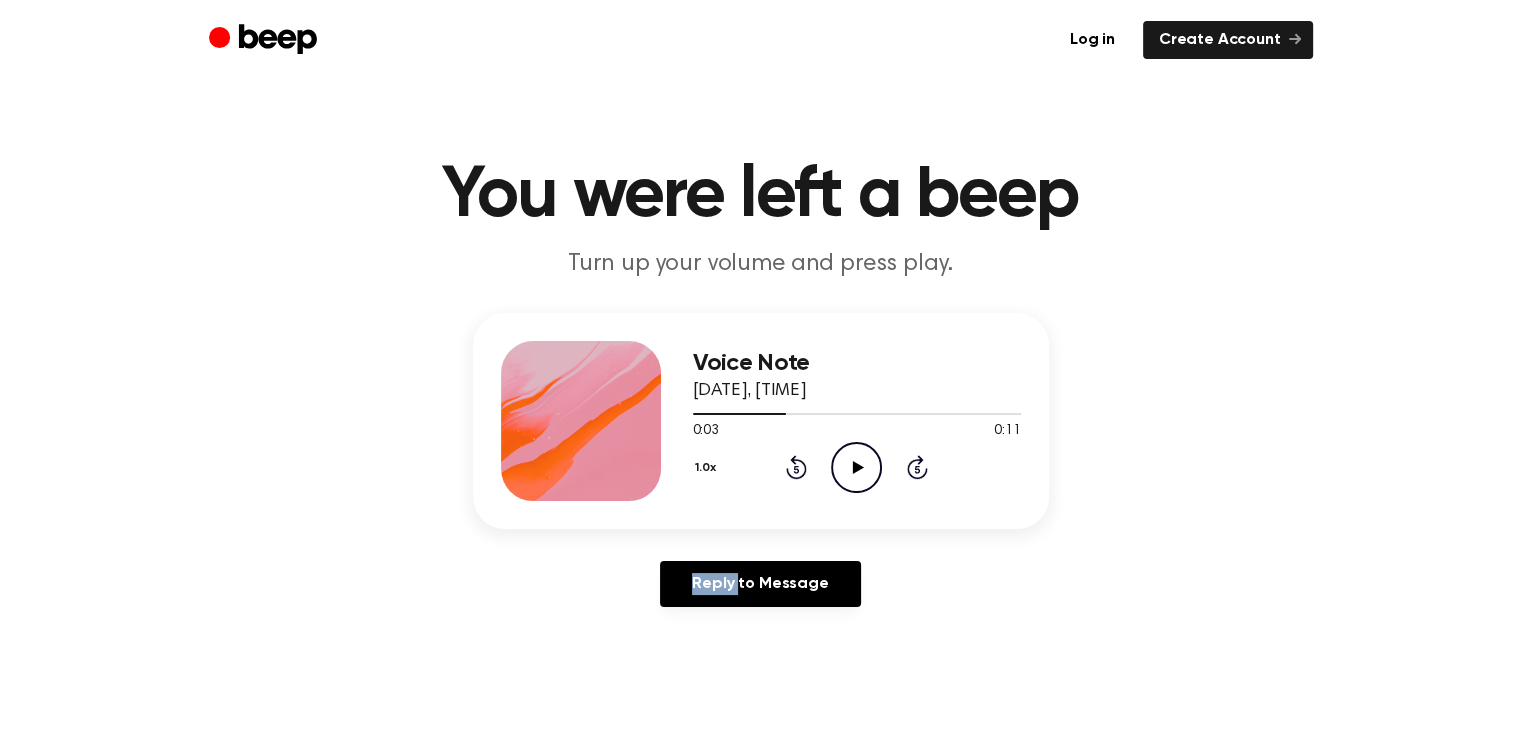 click on "Rewind 5 seconds" 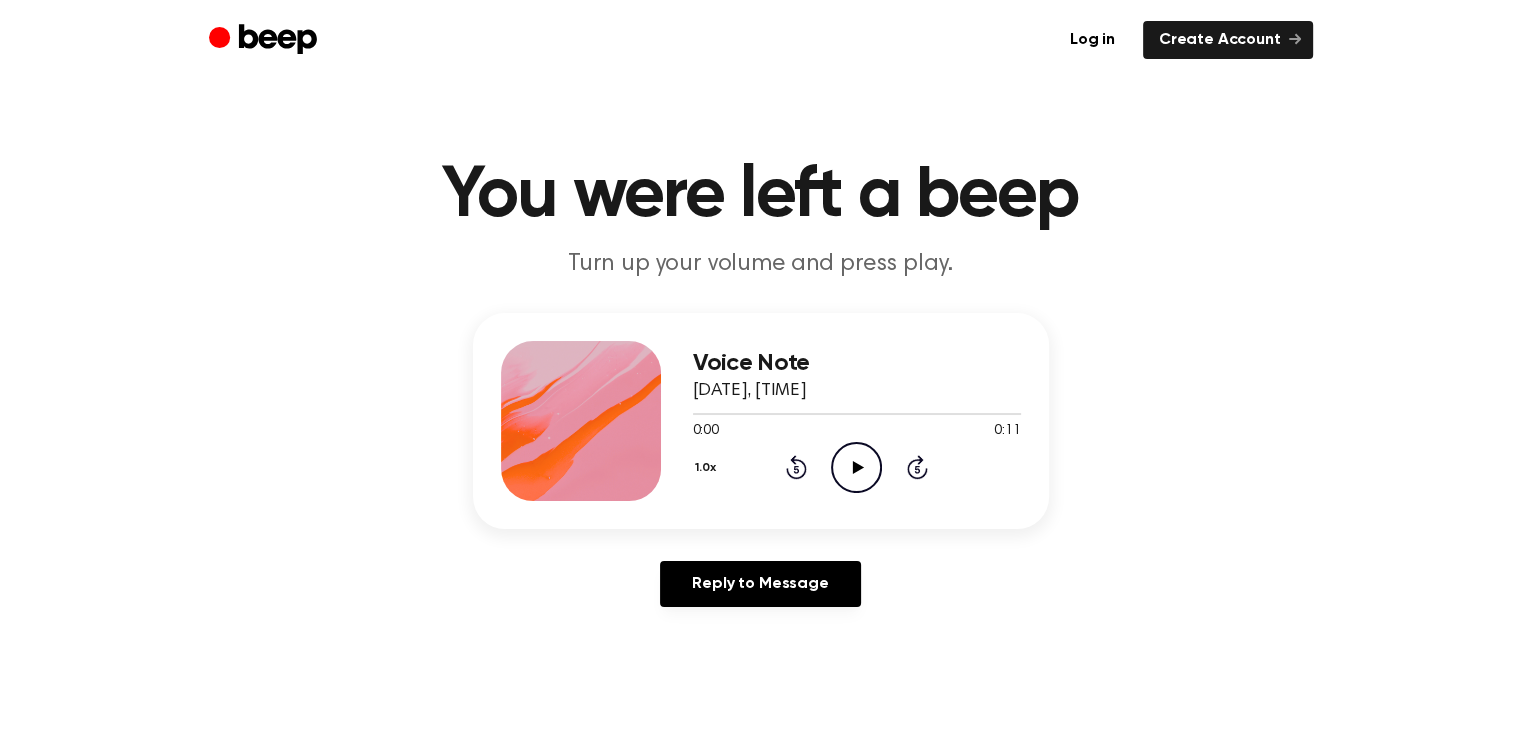 click on "Play Audio" 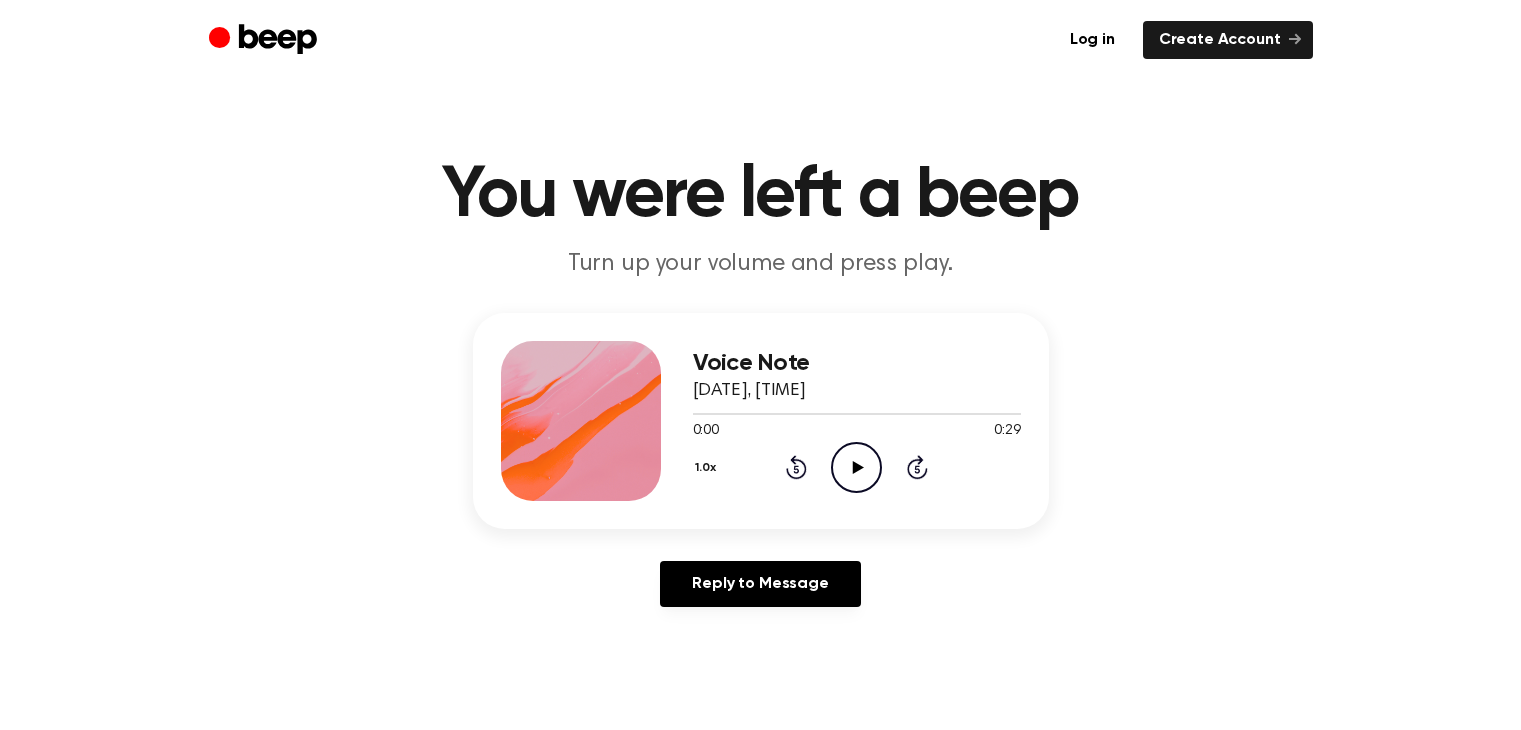 scroll, scrollTop: 0, scrollLeft: 0, axis: both 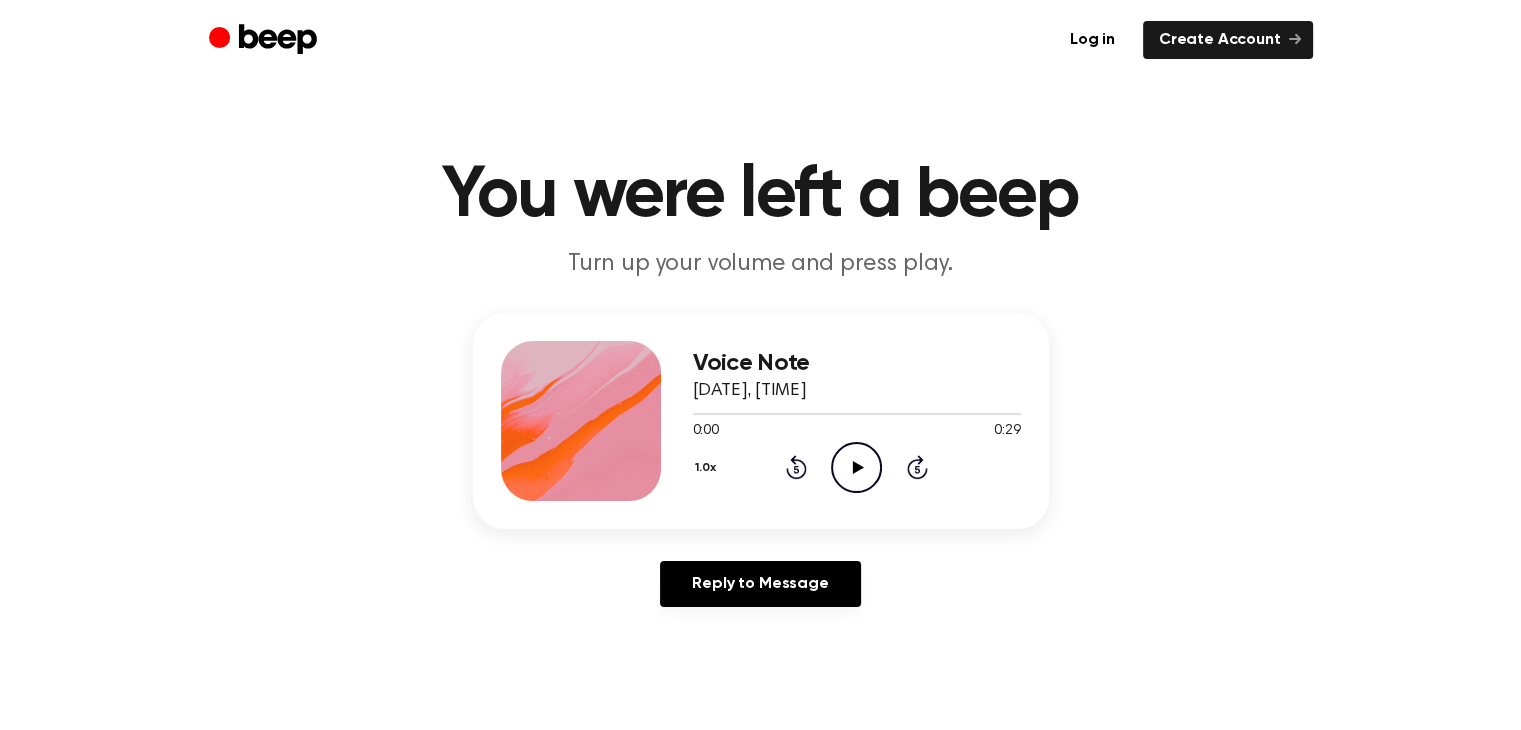 click on "Play Audio" 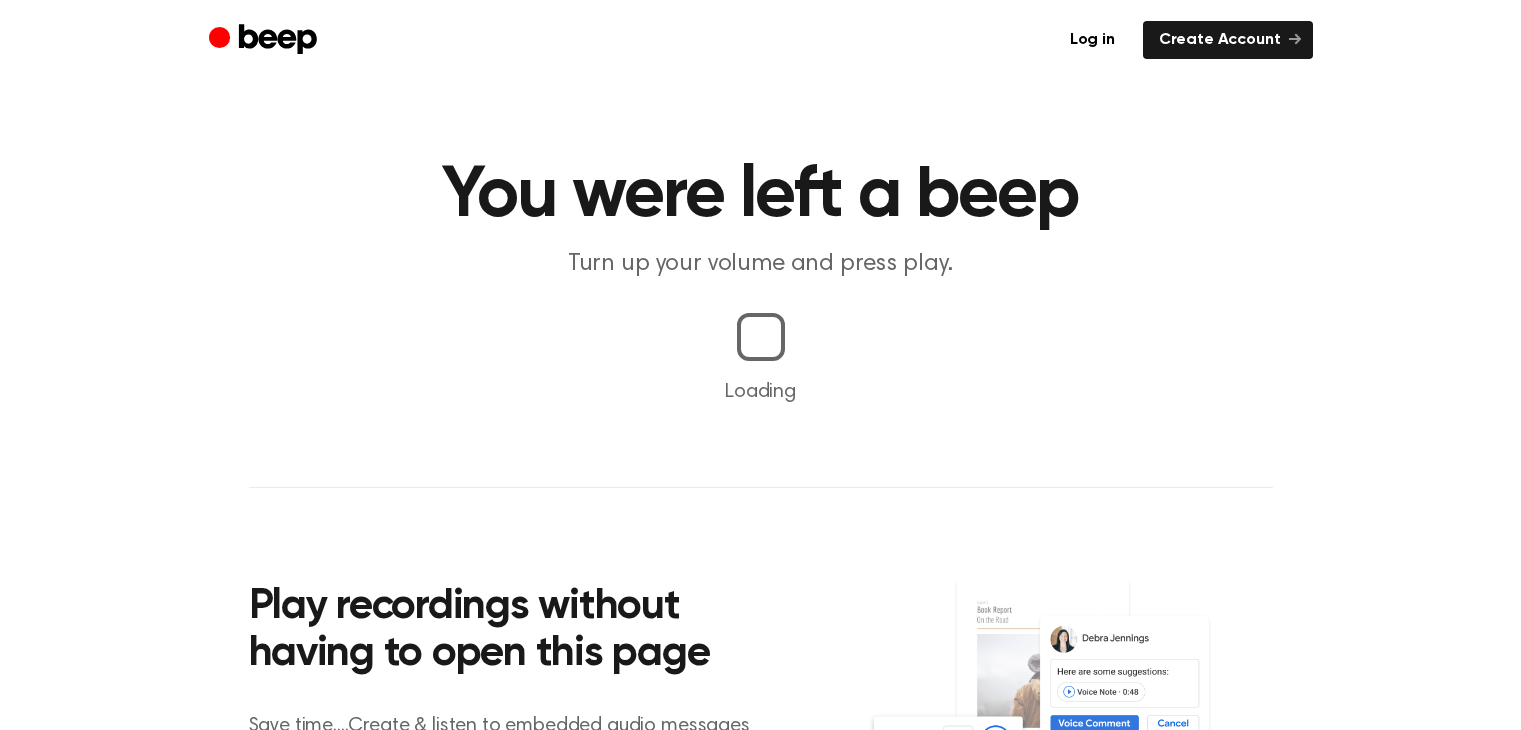 scroll, scrollTop: 0, scrollLeft: 0, axis: both 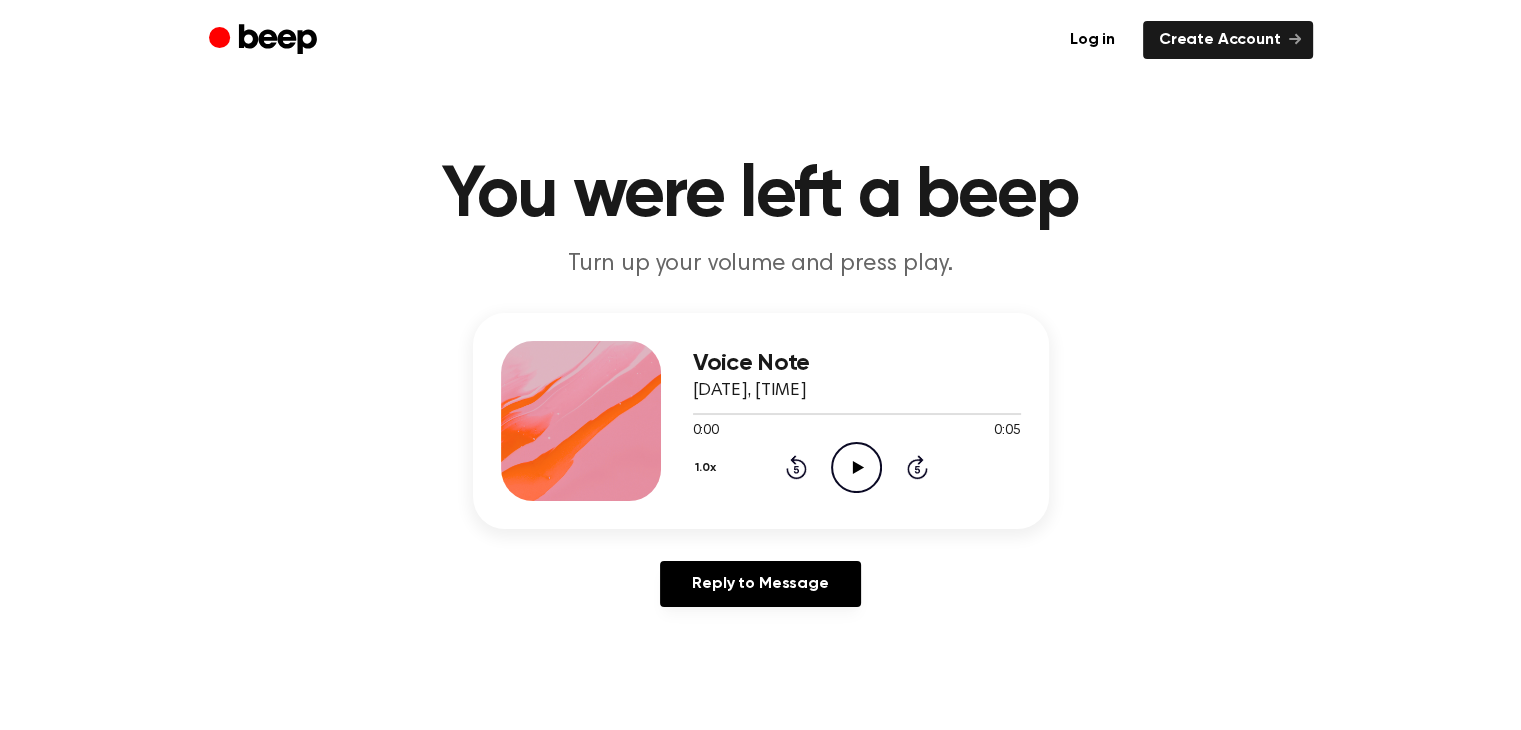 click on "Play Audio" 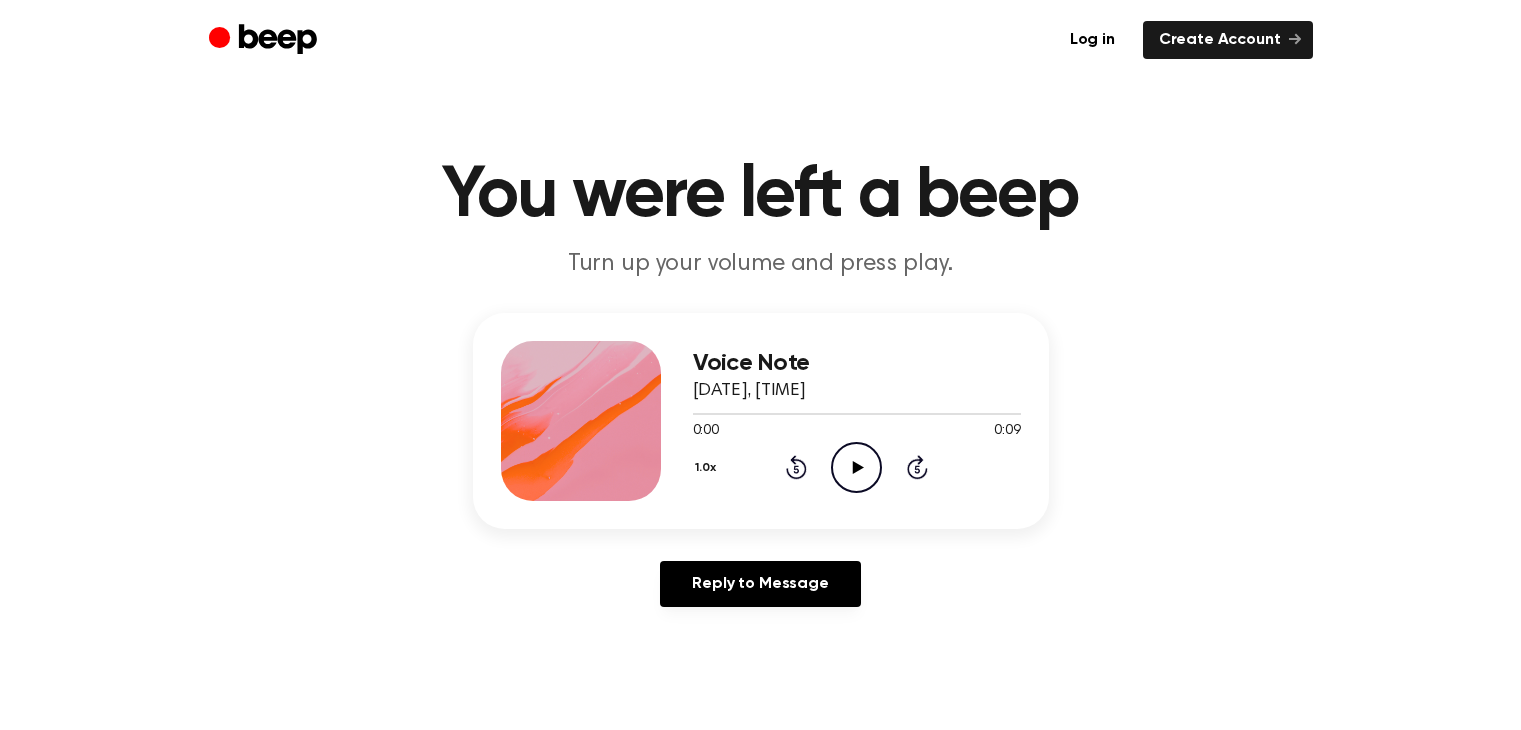 scroll, scrollTop: 0, scrollLeft: 0, axis: both 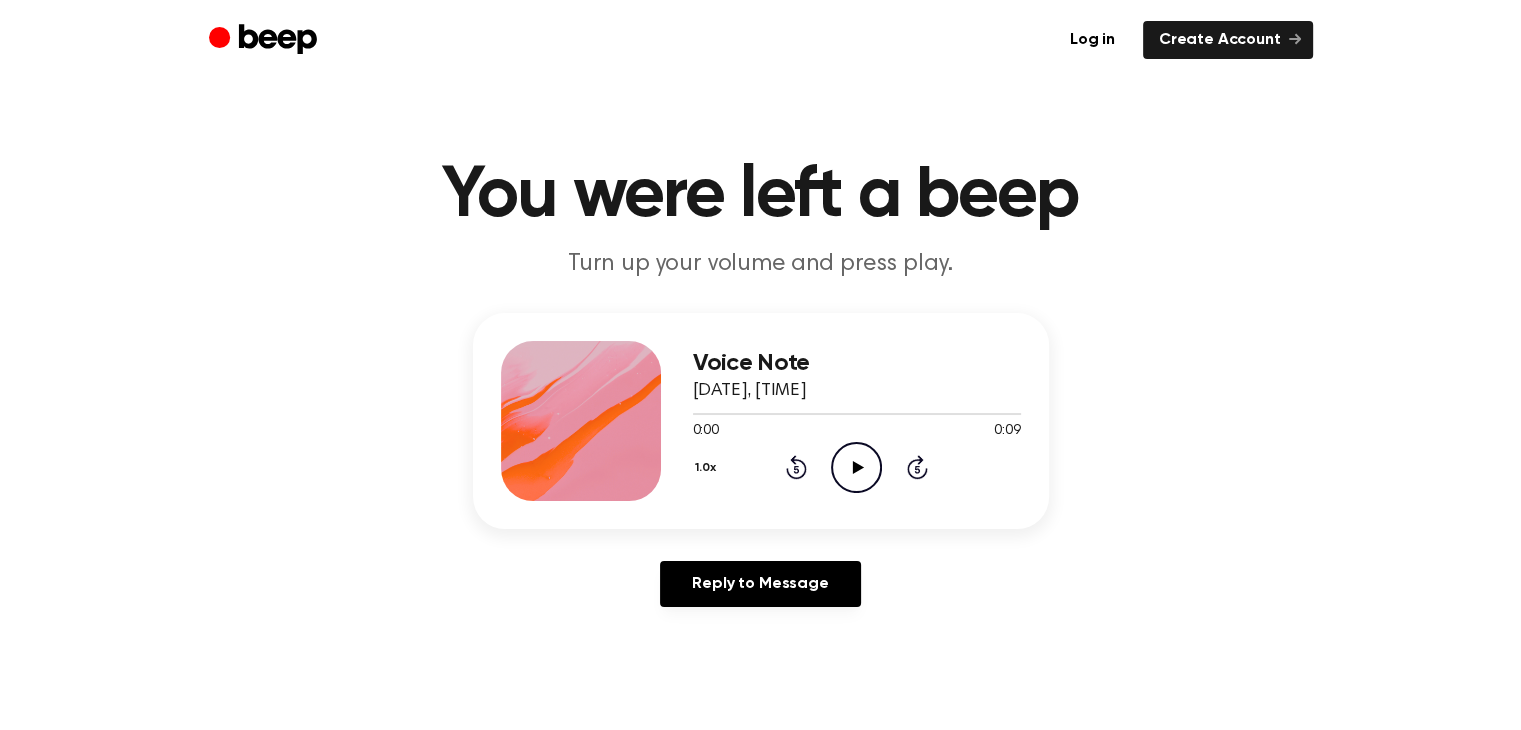 click on "Play Audio" 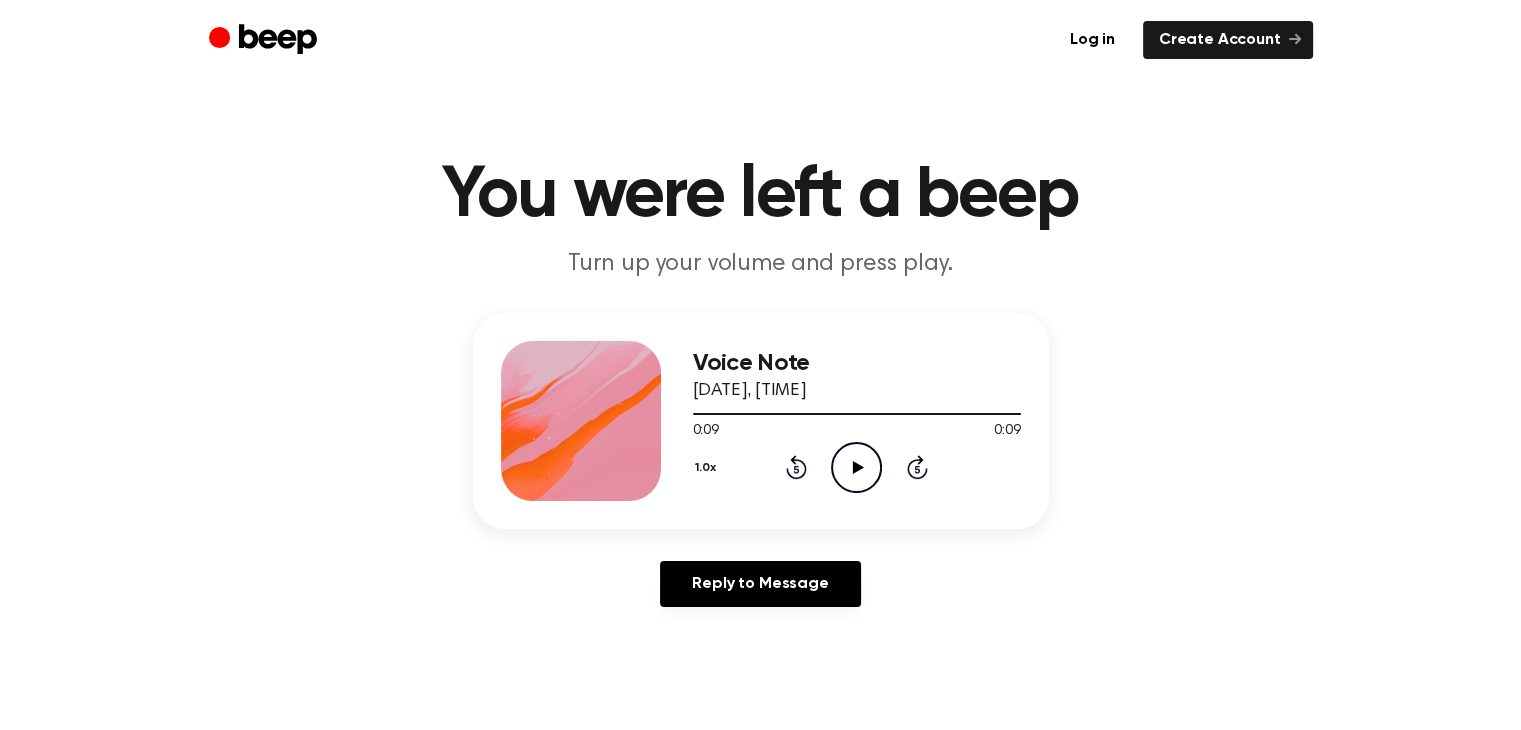 click on "Play Audio" 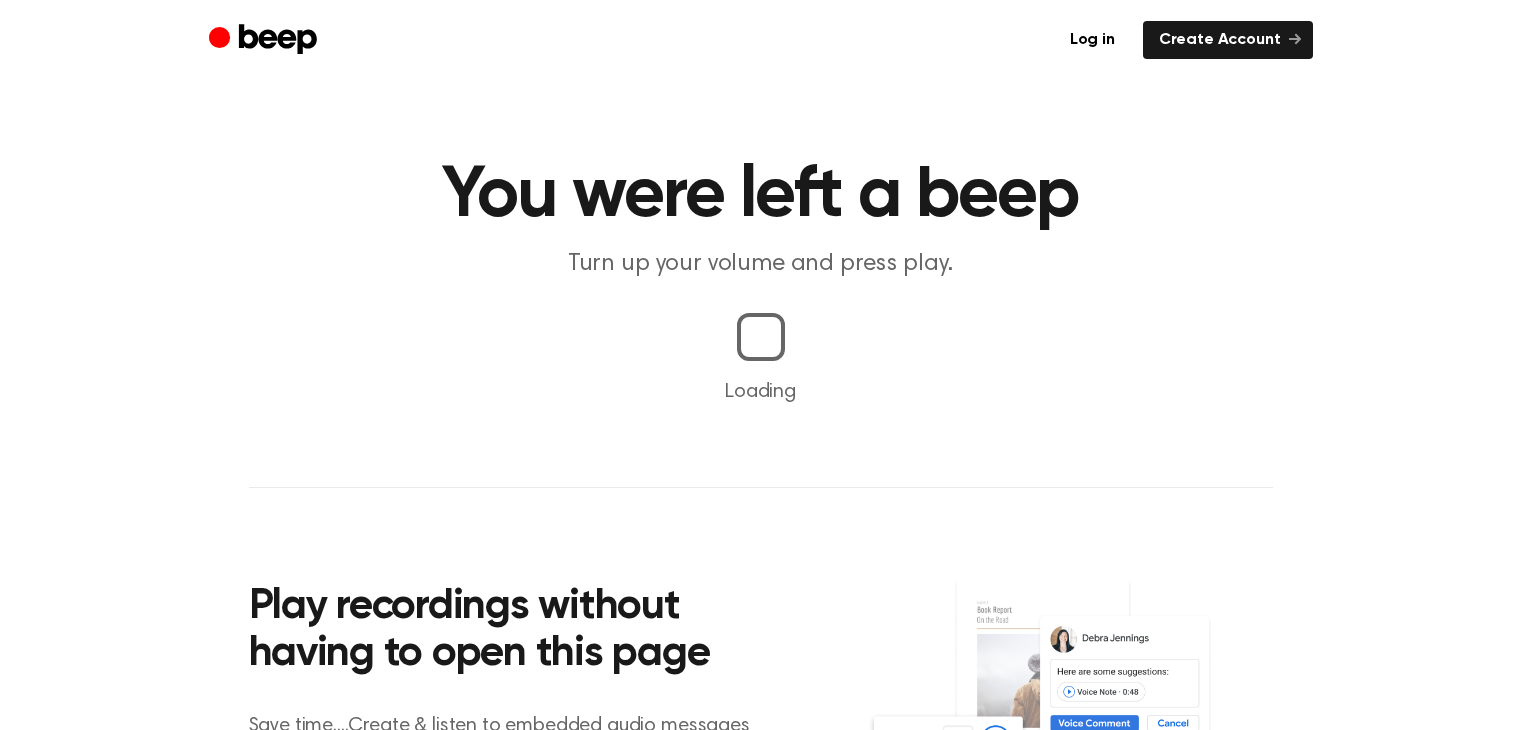 scroll, scrollTop: 0, scrollLeft: 0, axis: both 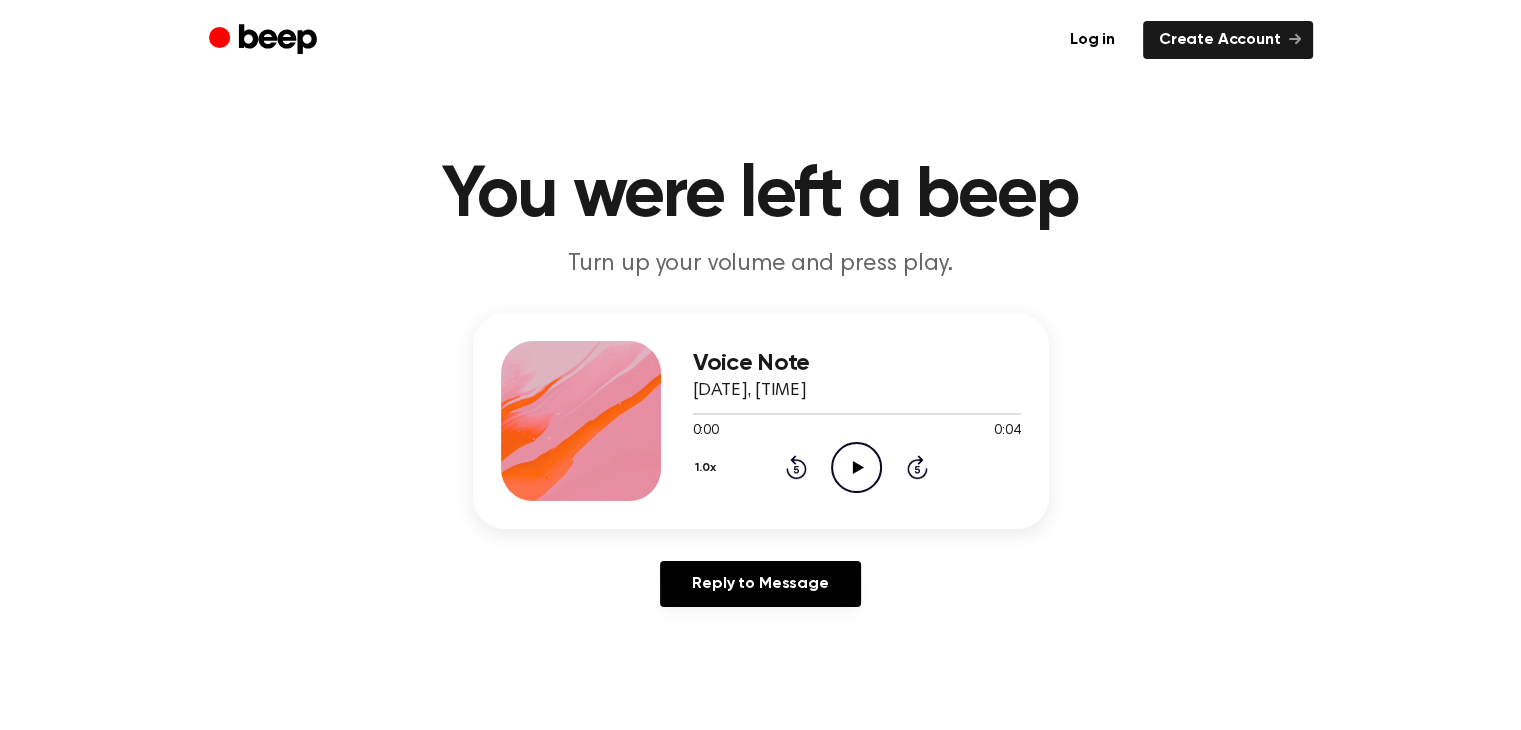 click on "Play Audio" 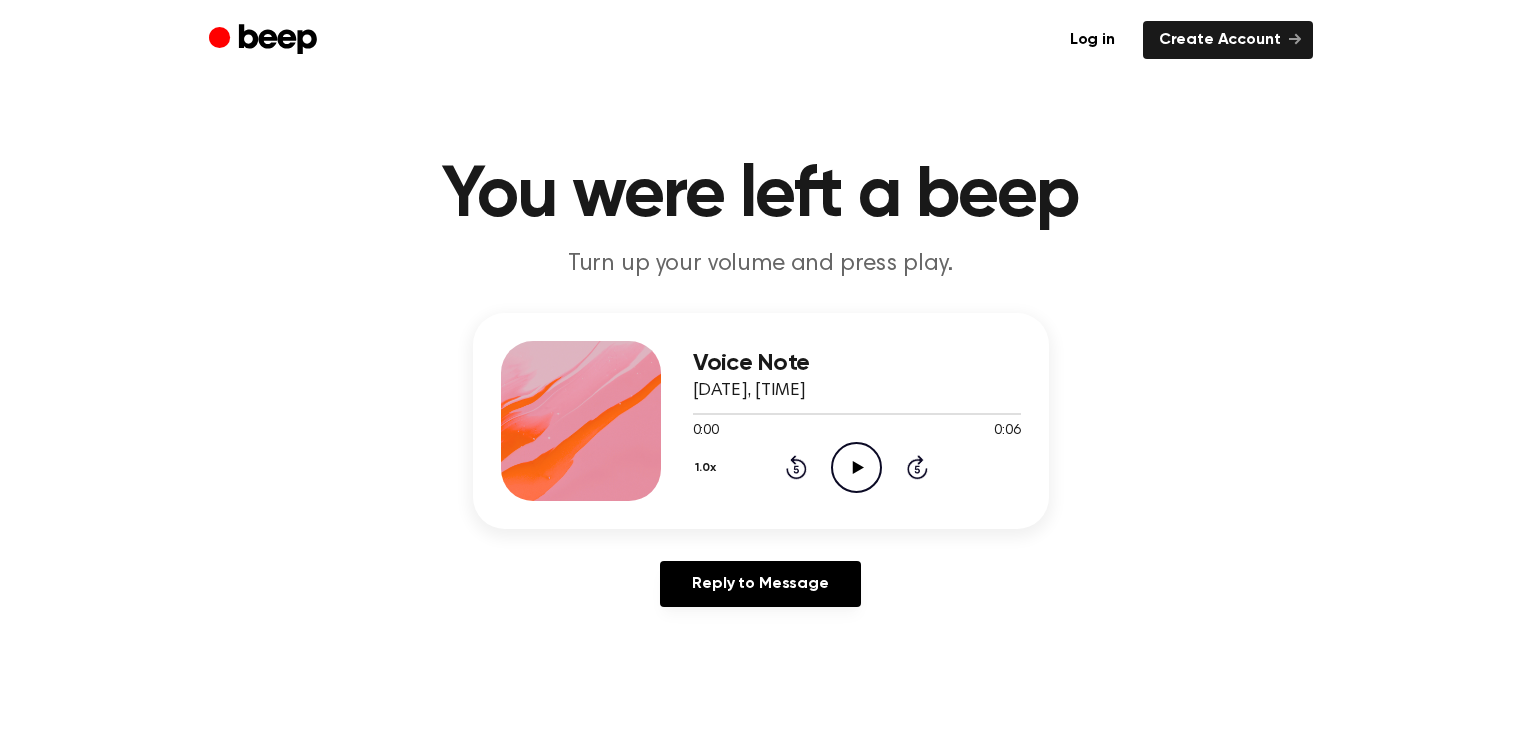 scroll, scrollTop: 0, scrollLeft: 0, axis: both 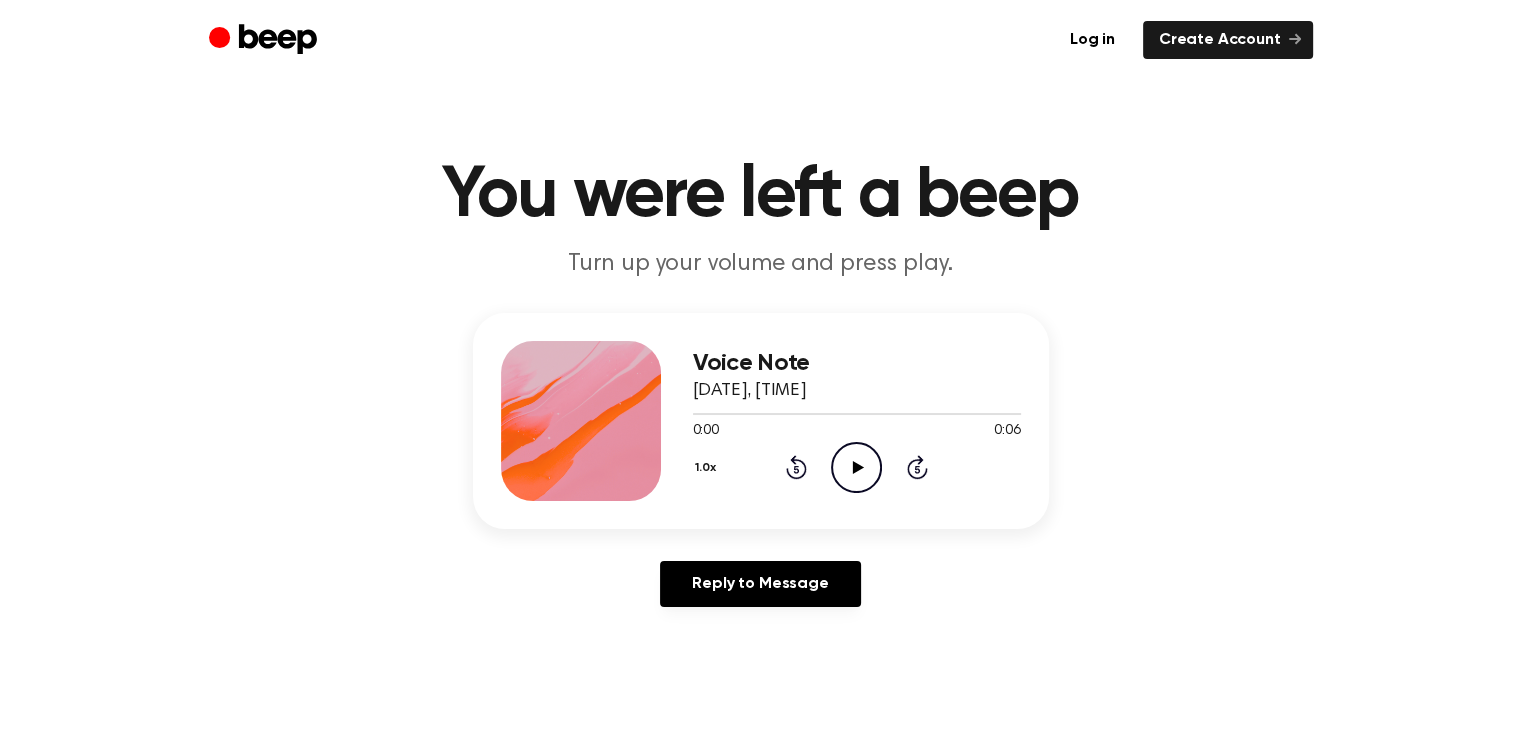 click on "Play Audio" 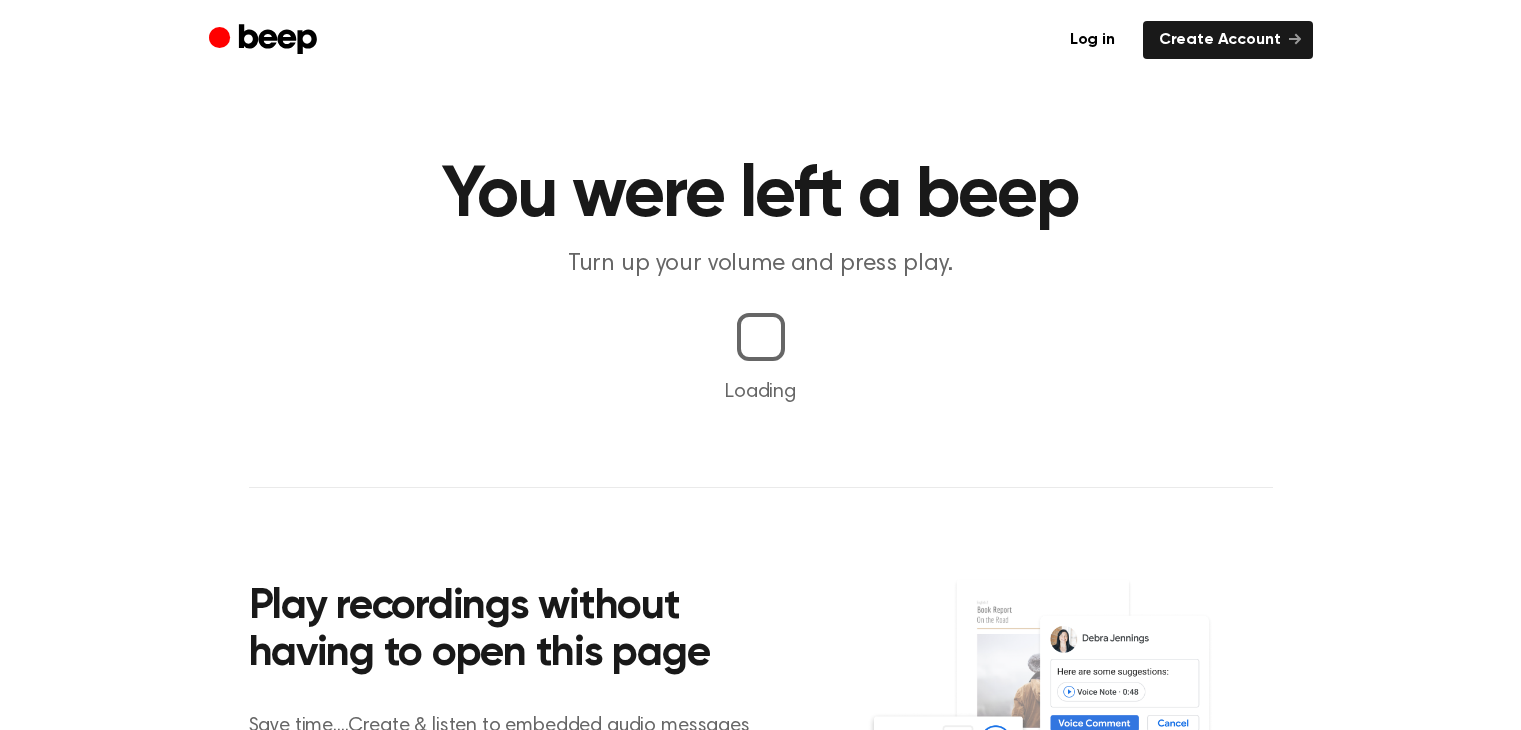 scroll, scrollTop: 0, scrollLeft: 0, axis: both 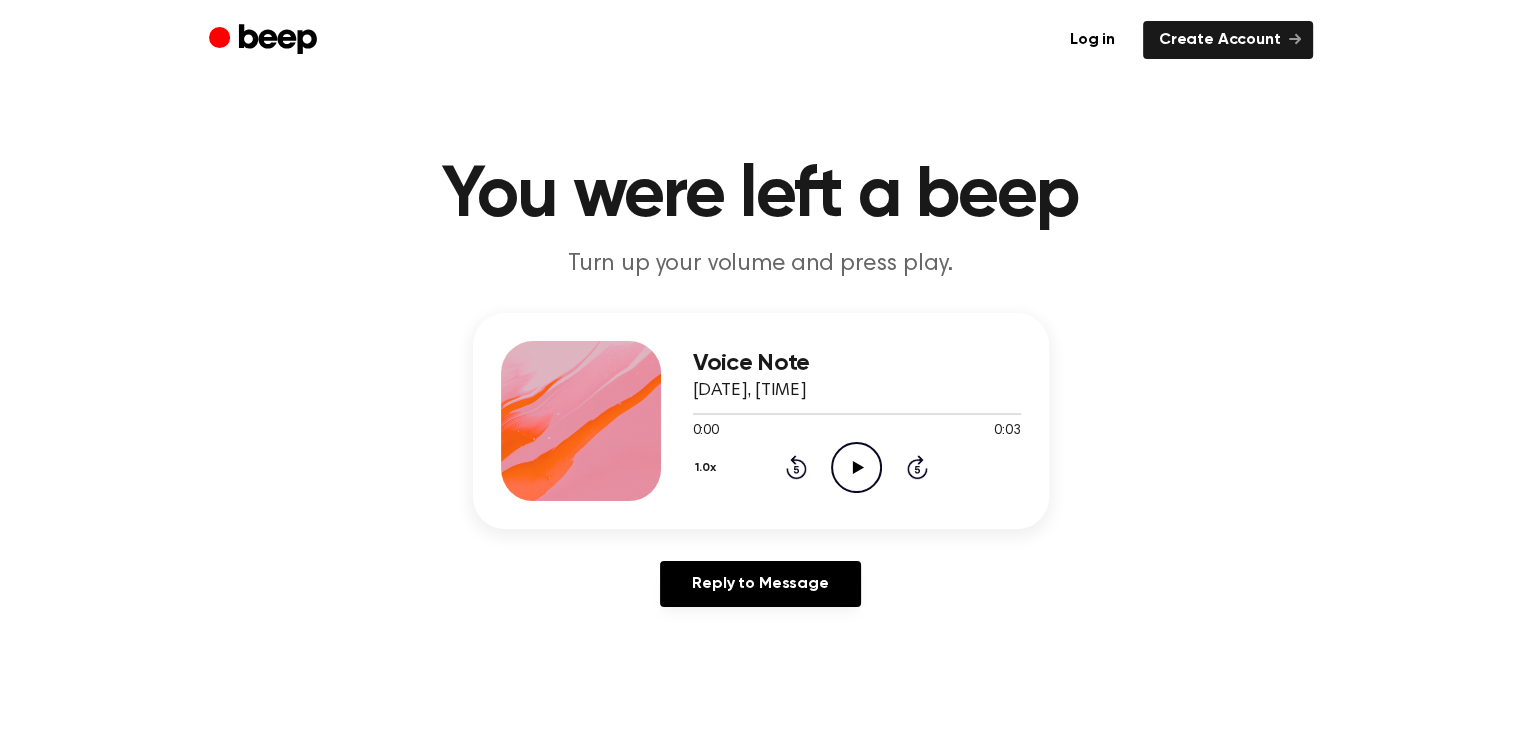 click on "Play Audio" 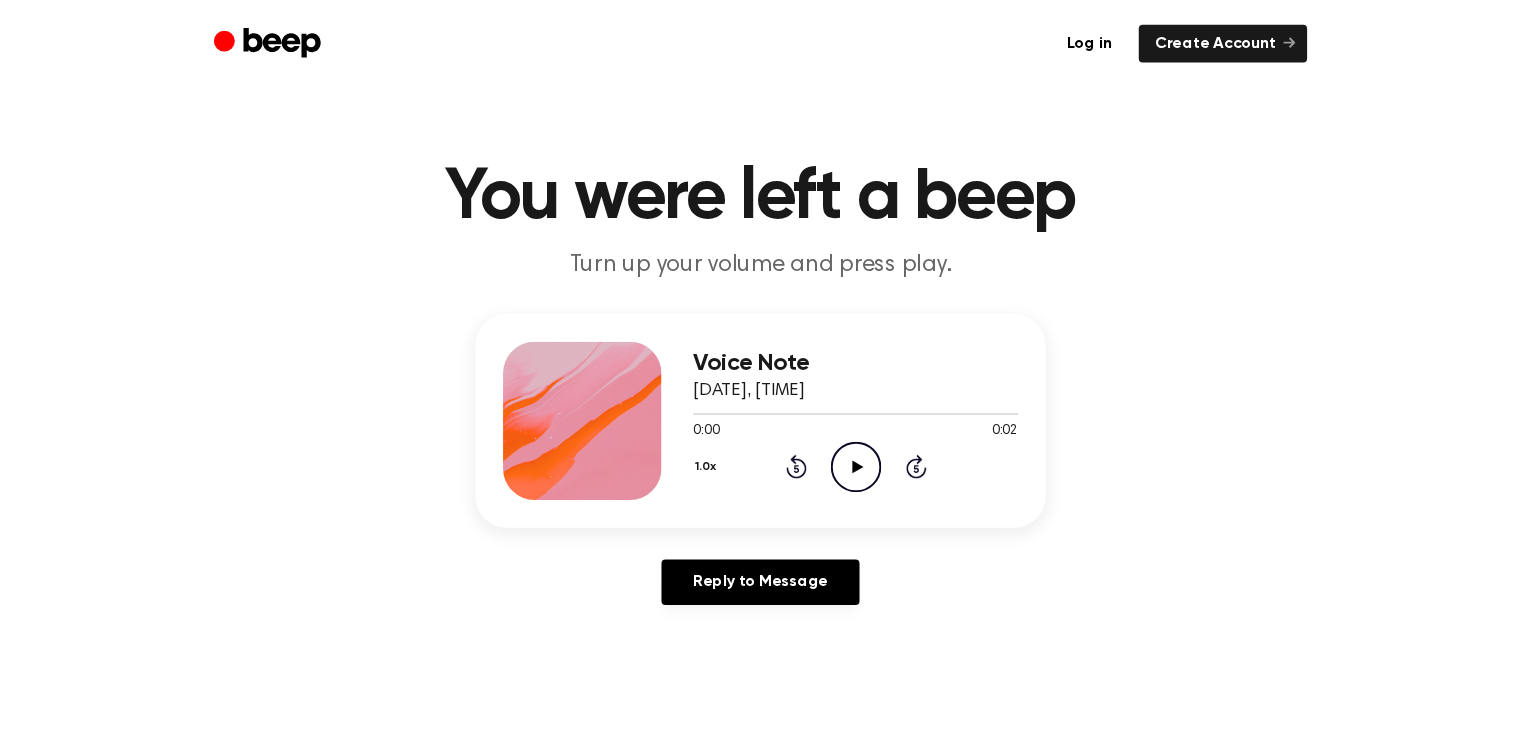 scroll, scrollTop: 0, scrollLeft: 0, axis: both 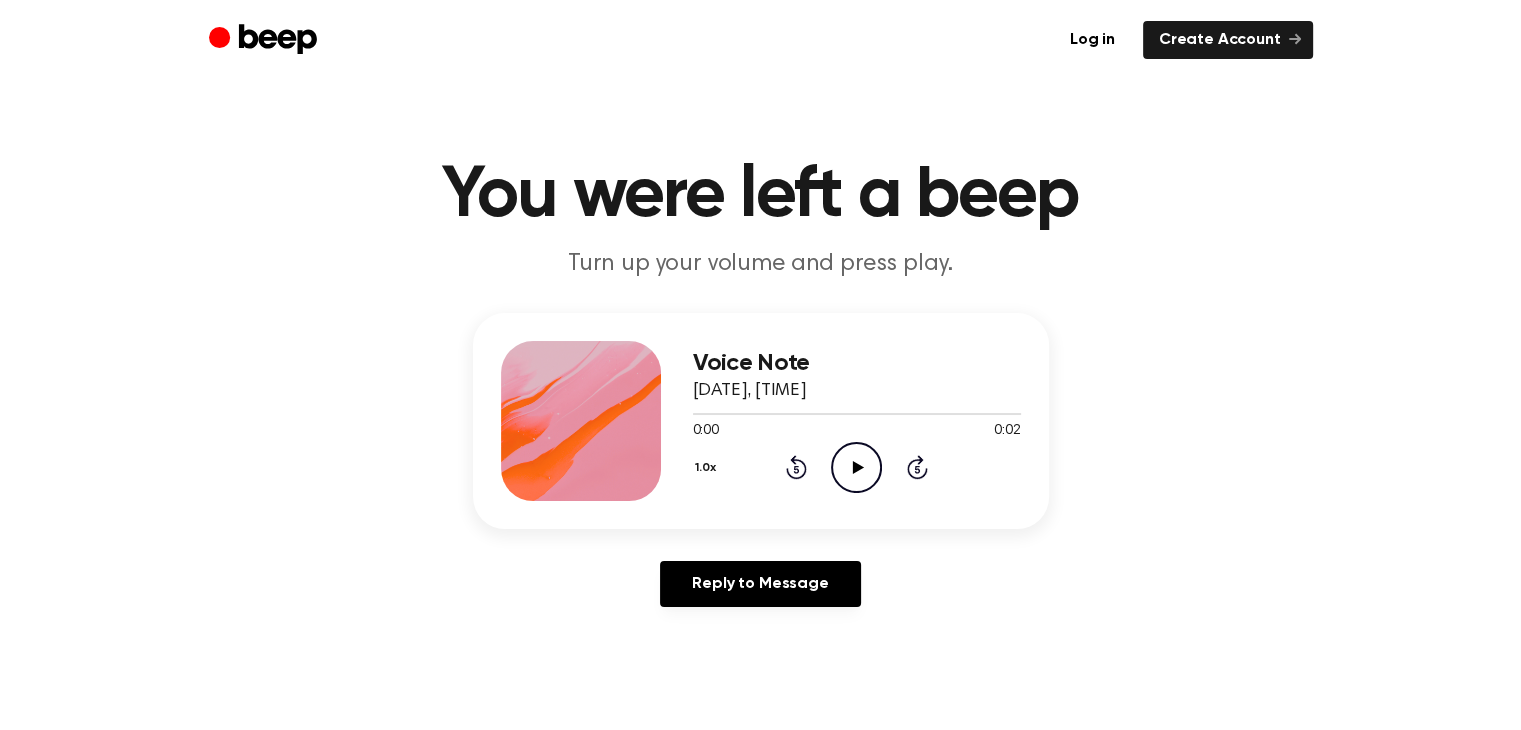 click on "Play Audio" 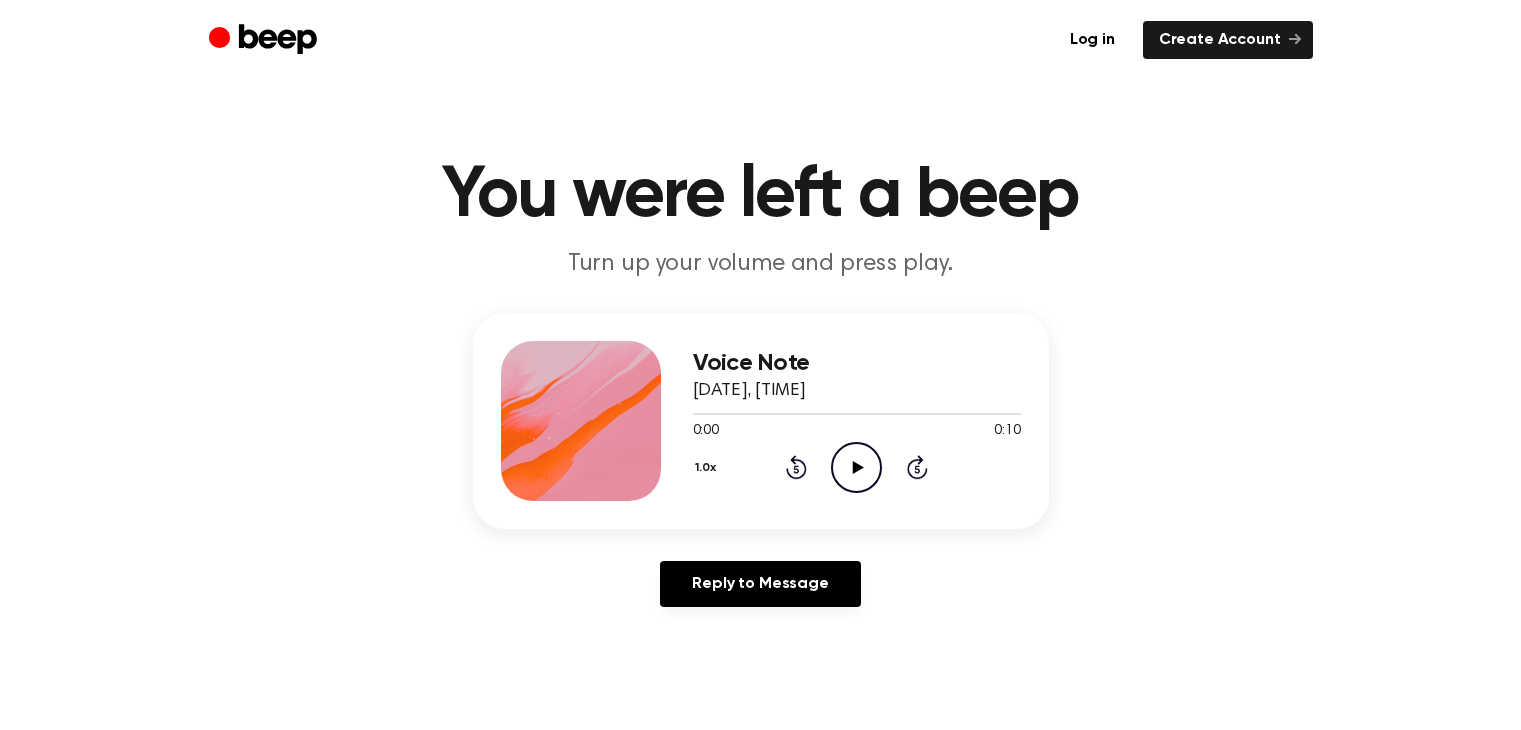 scroll, scrollTop: 0, scrollLeft: 0, axis: both 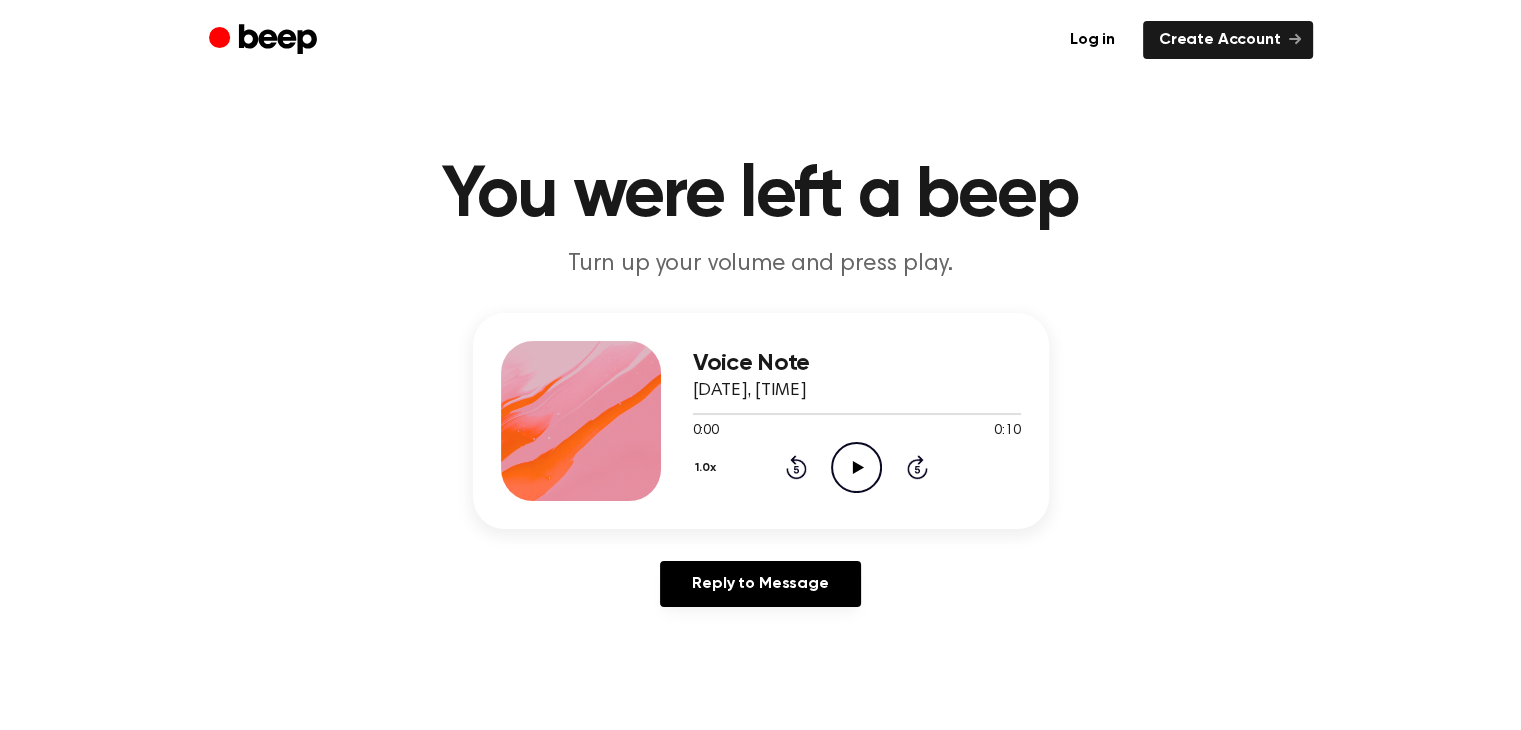 click on "Play Audio" 